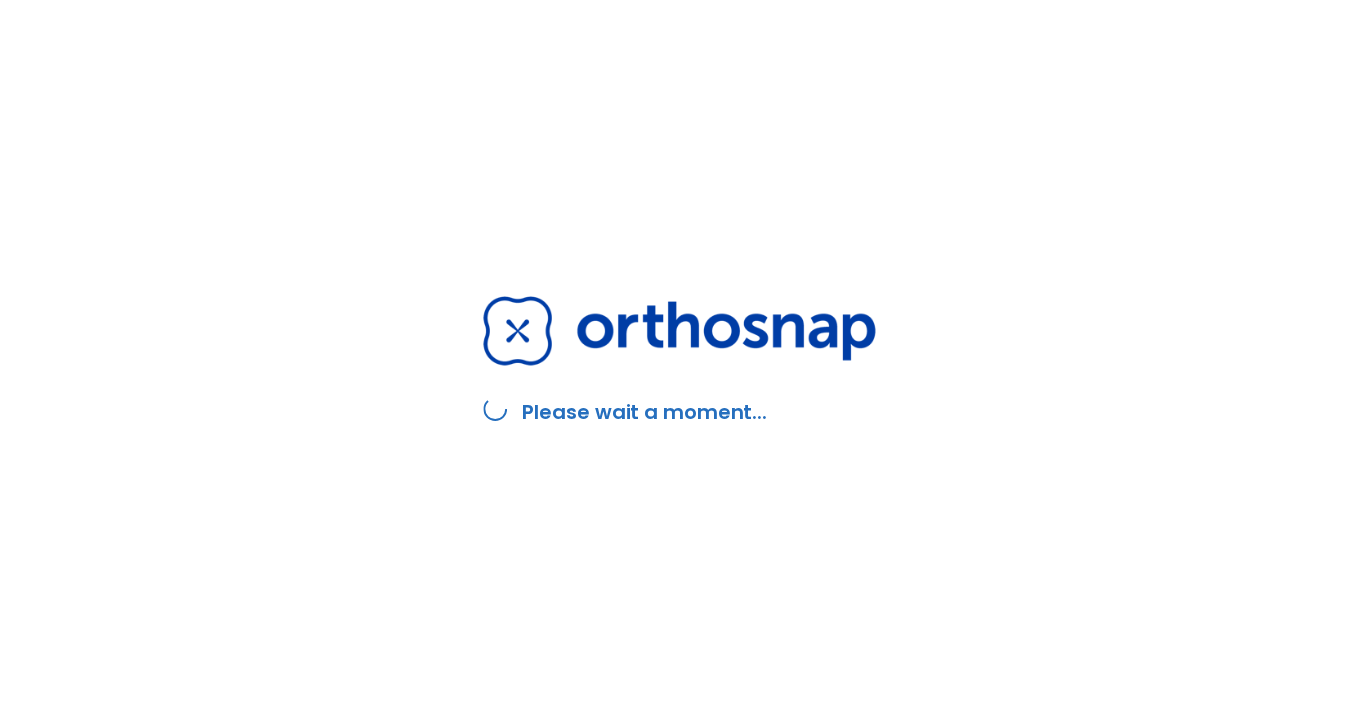 scroll, scrollTop: 0, scrollLeft: 0, axis: both 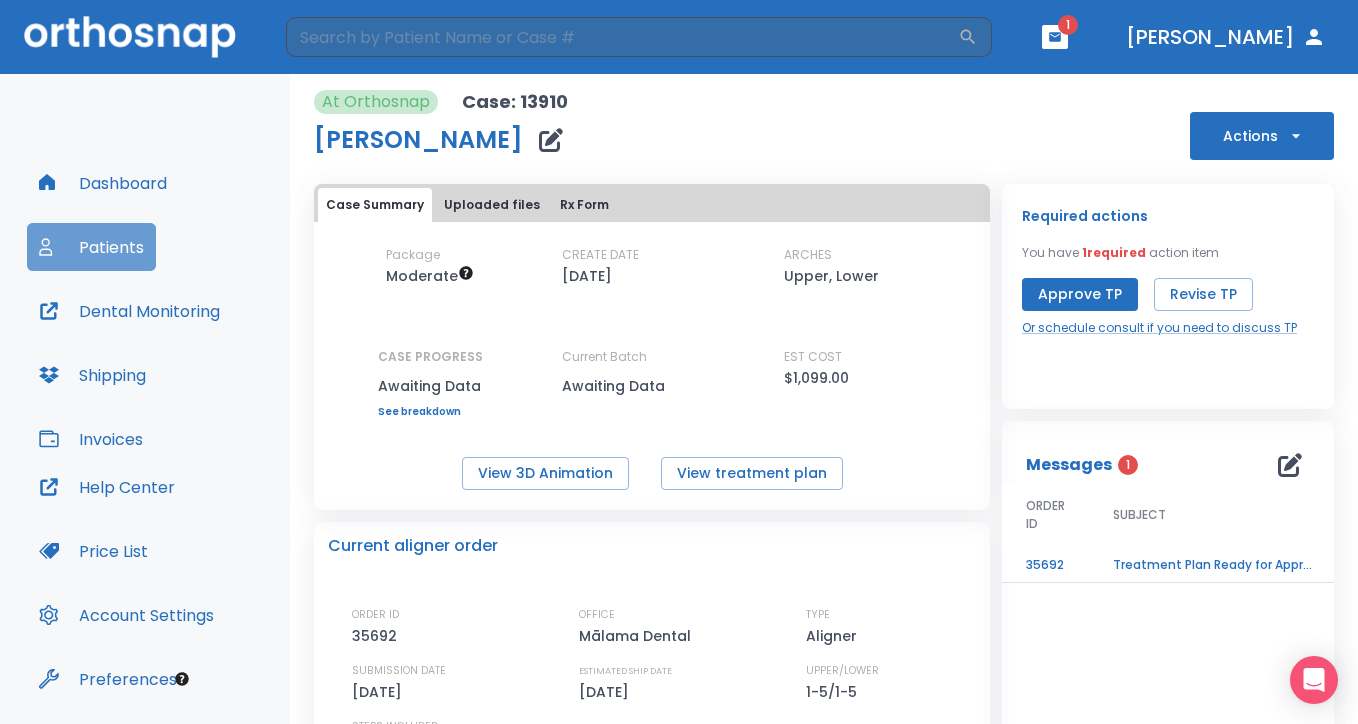 click on "Patients" at bounding box center (91, 247) 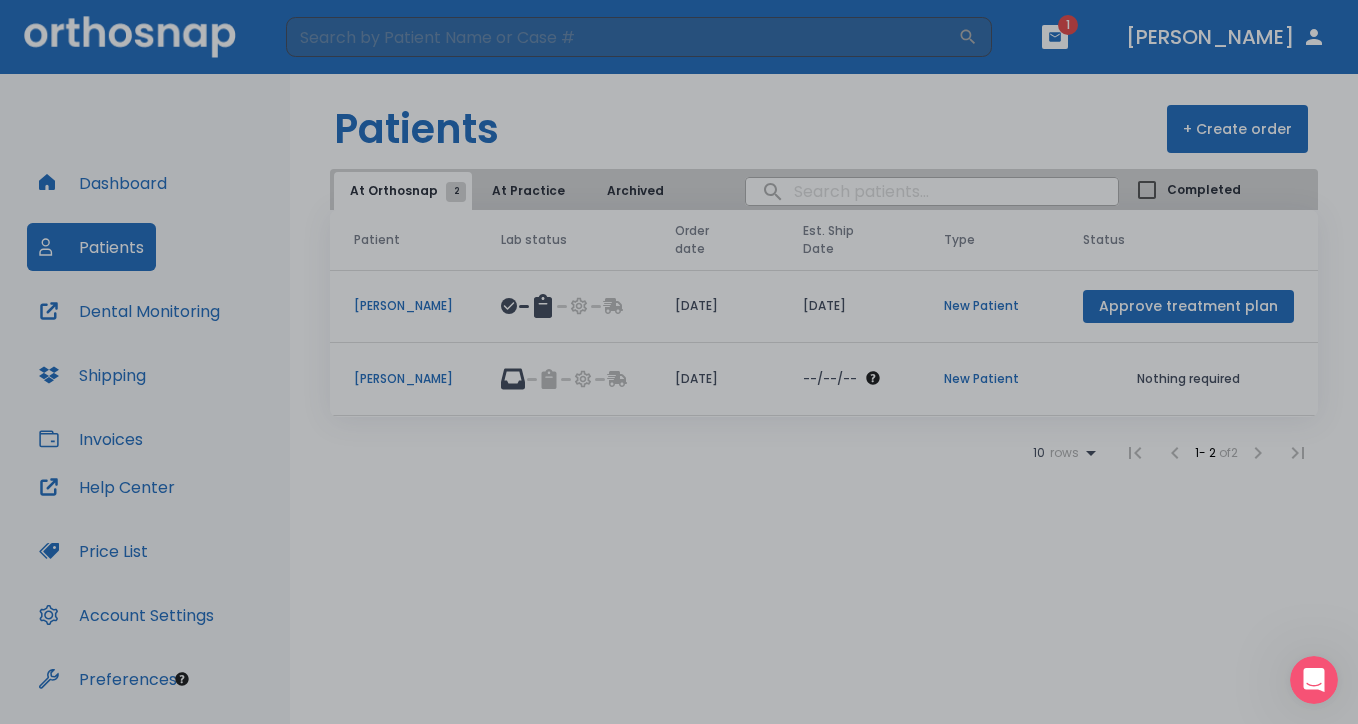 scroll, scrollTop: 0, scrollLeft: 0, axis: both 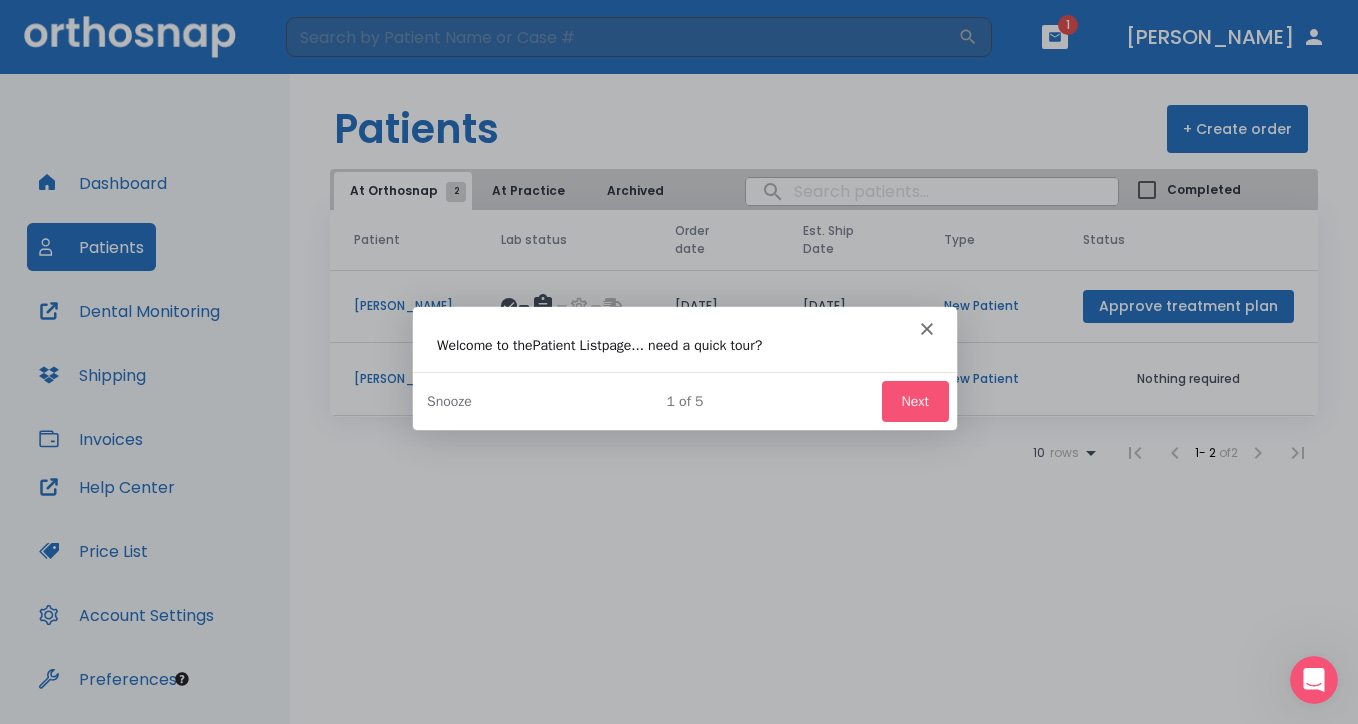 click 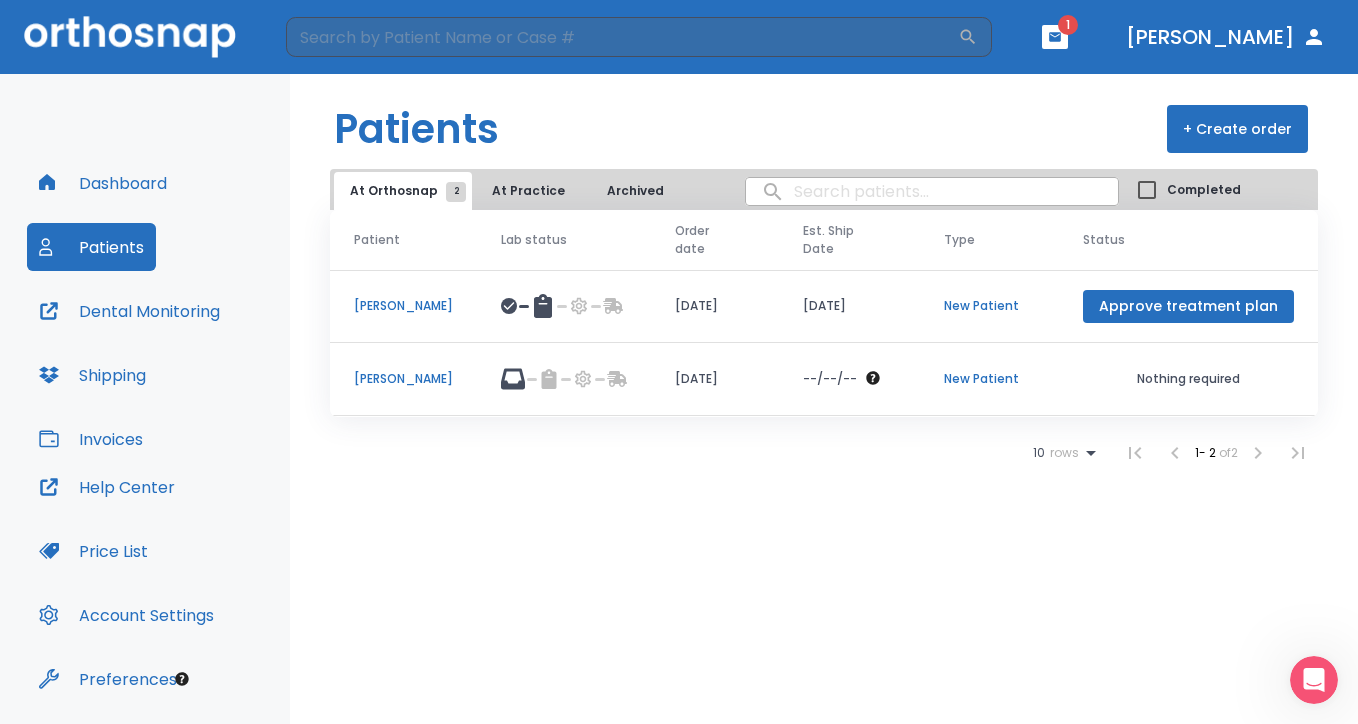 click on "[PERSON_NAME]" at bounding box center (403, 306) 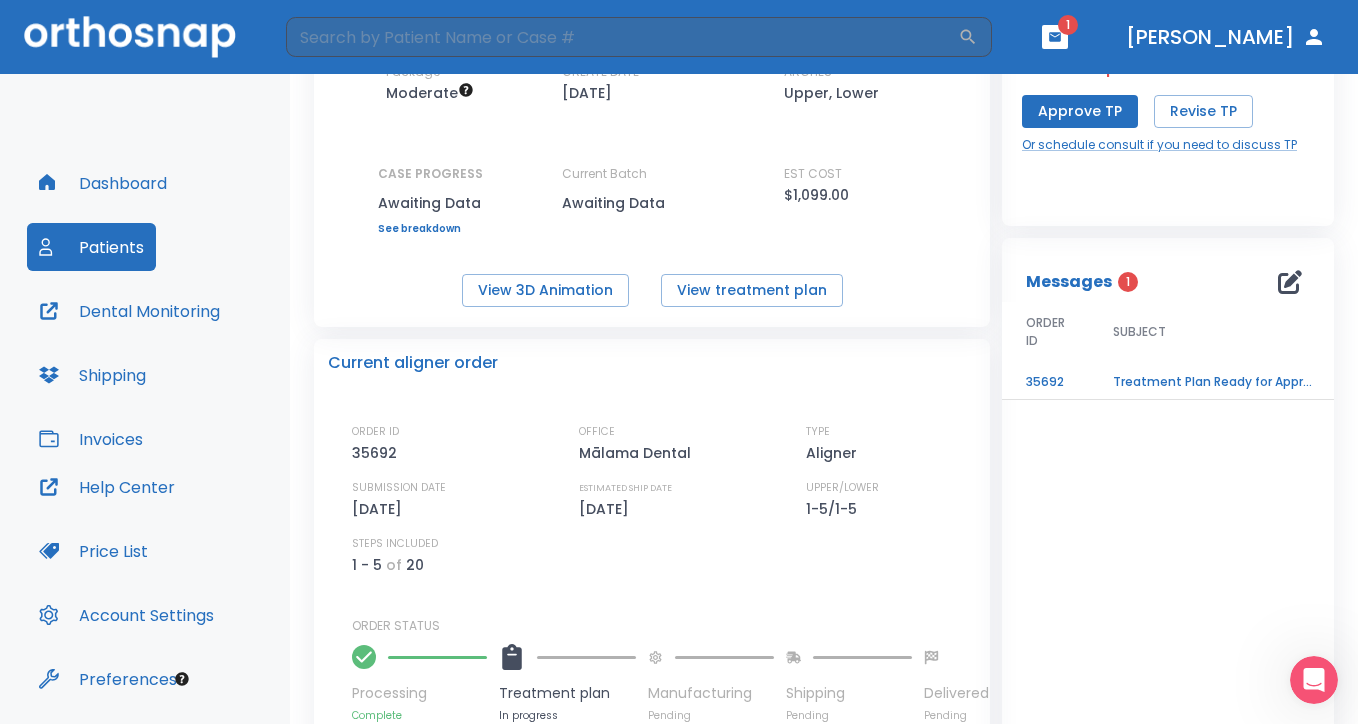 scroll, scrollTop: 175, scrollLeft: 0, axis: vertical 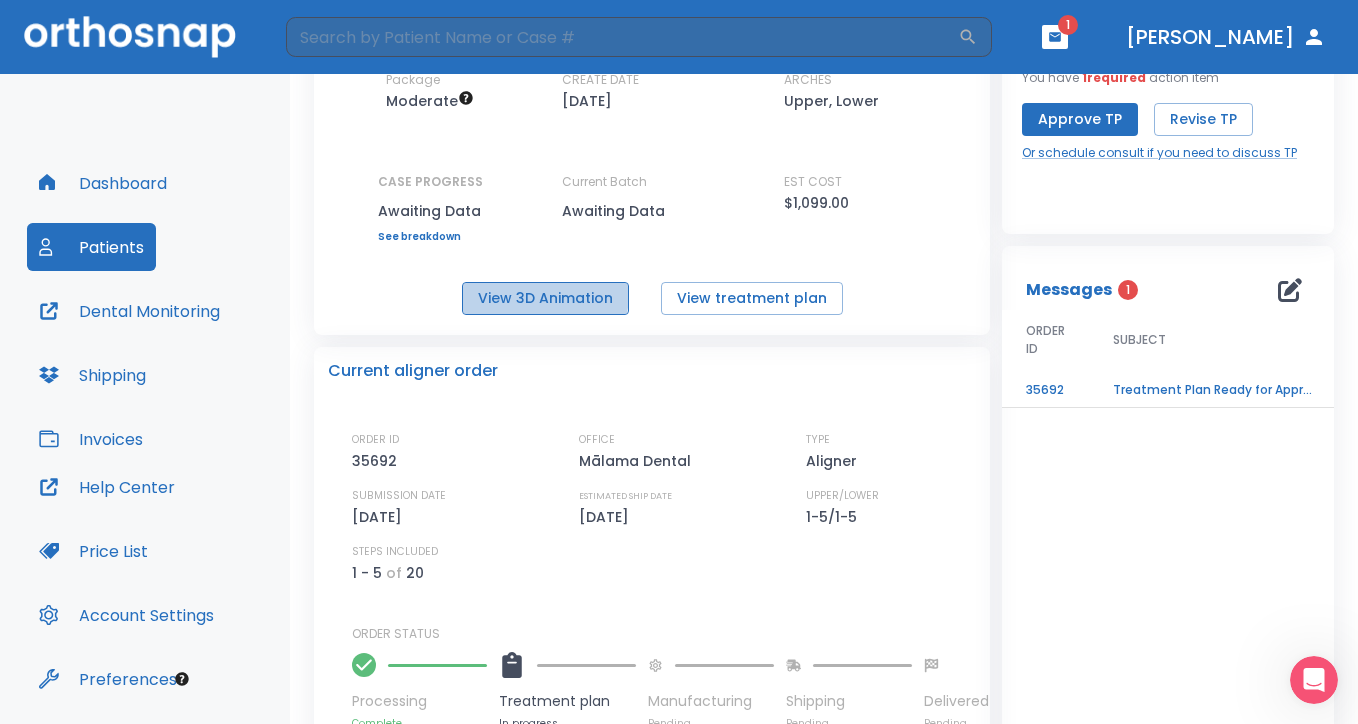 click on "View 3D Animation" at bounding box center [545, 298] 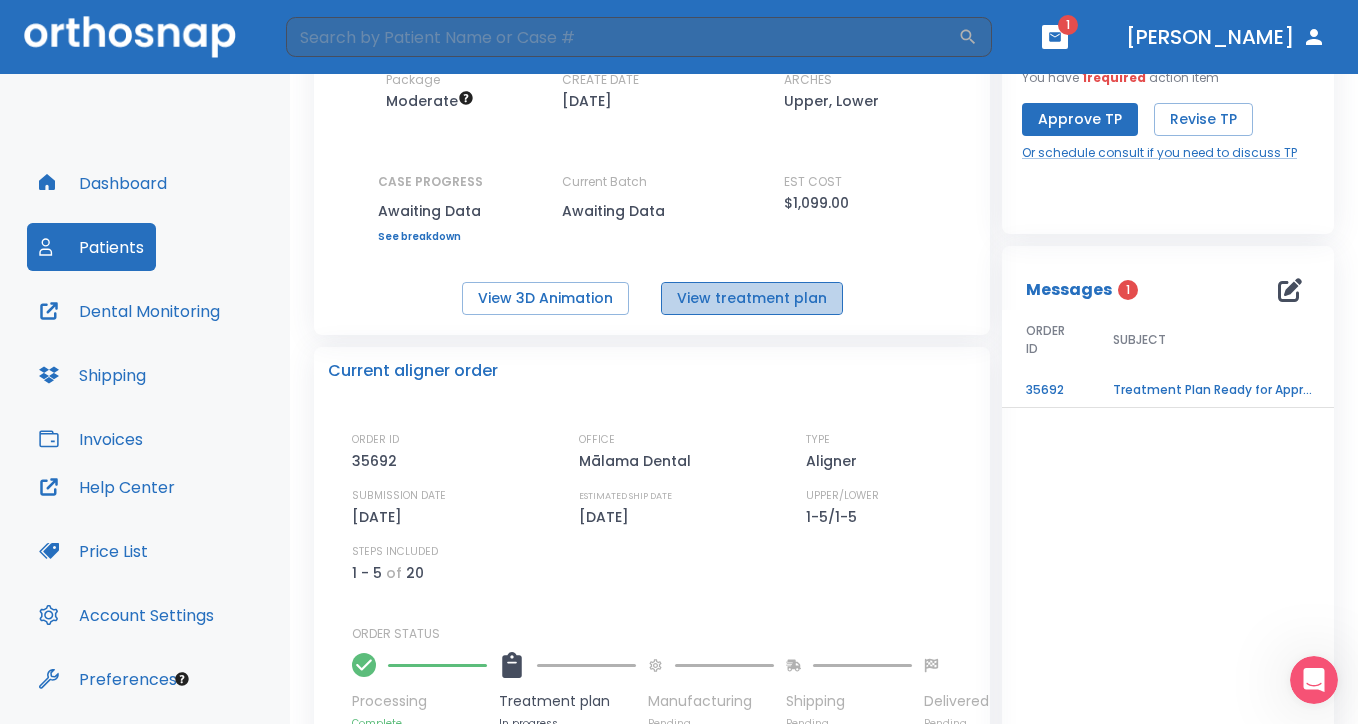 click on "View treatment plan" at bounding box center [752, 298] 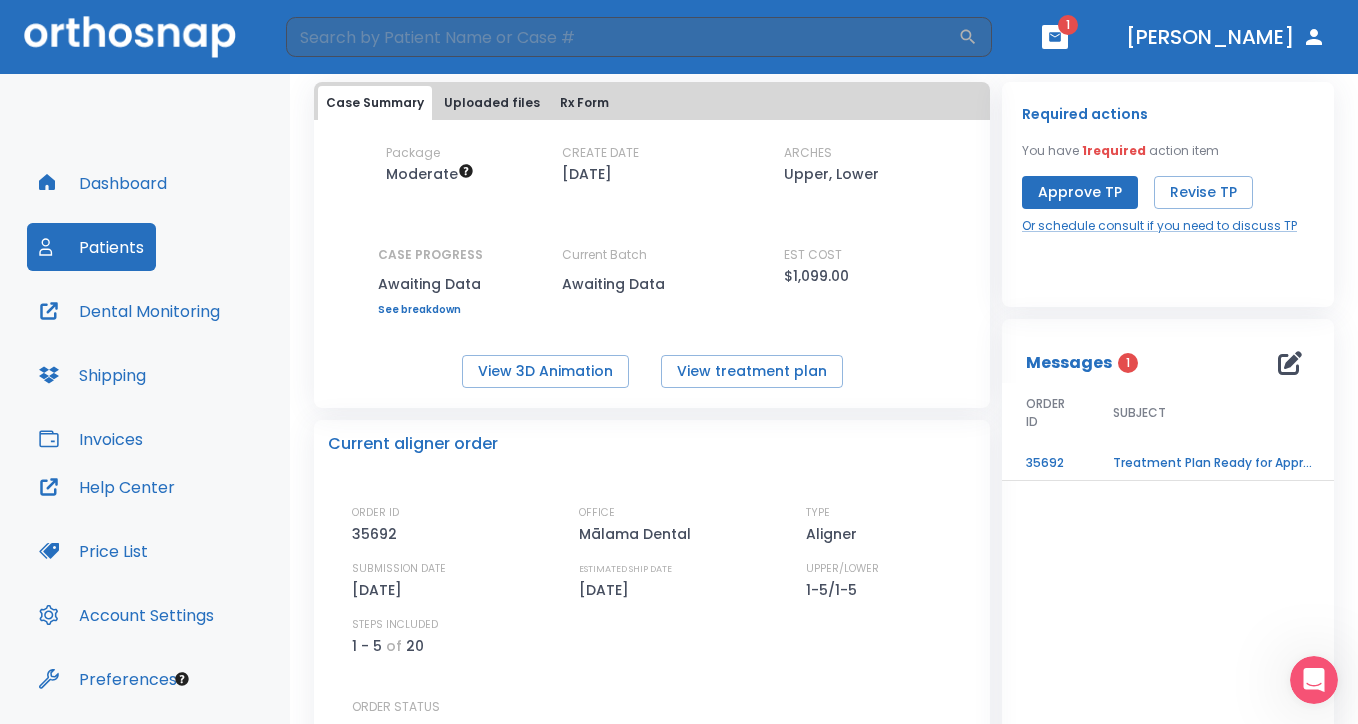scroll, scrollTop: 101, scrollLeft: 0, axis: vertical 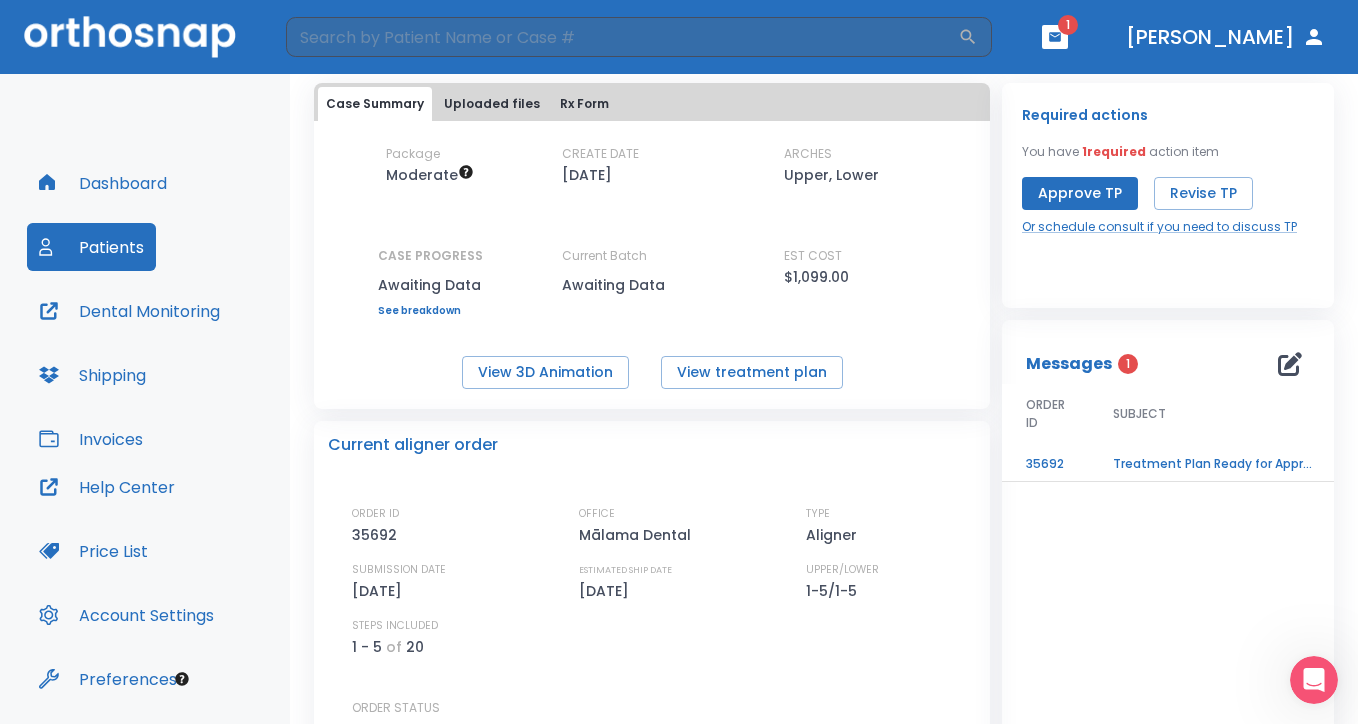 click on "See breakdown" at bounding box center (430, 311) 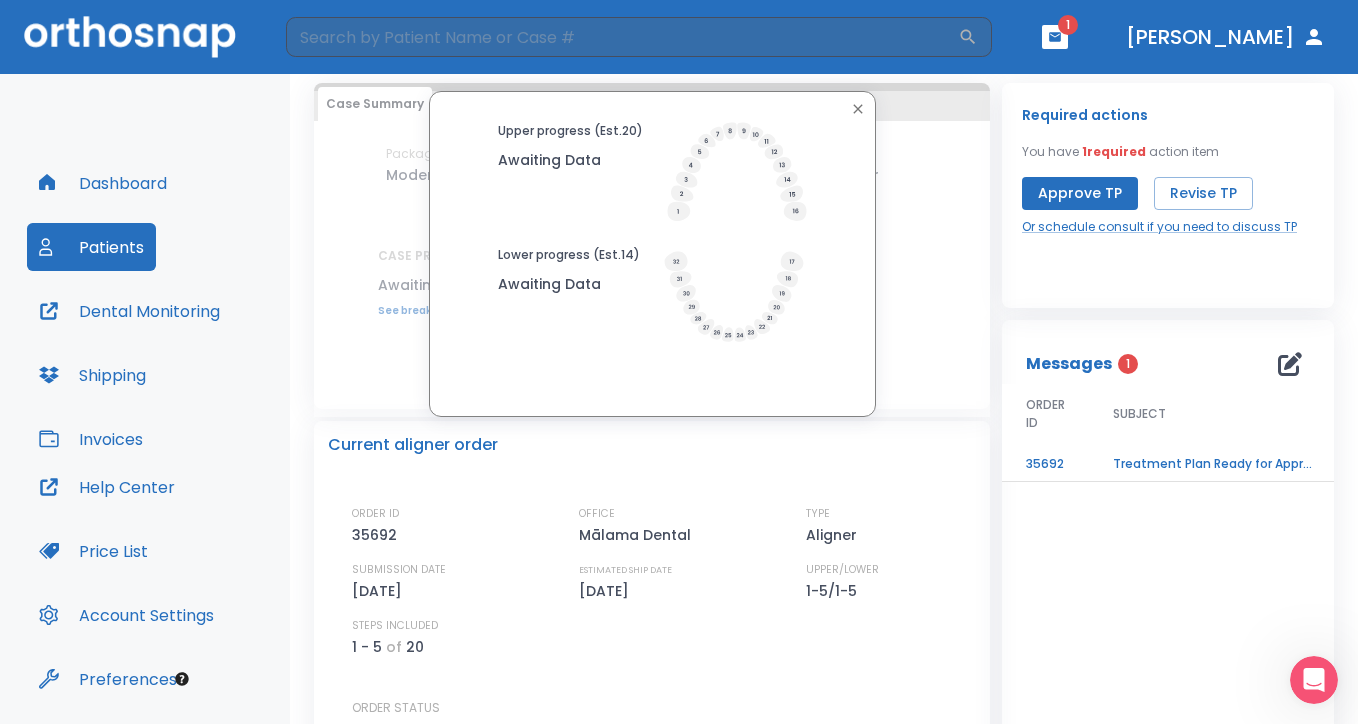 click 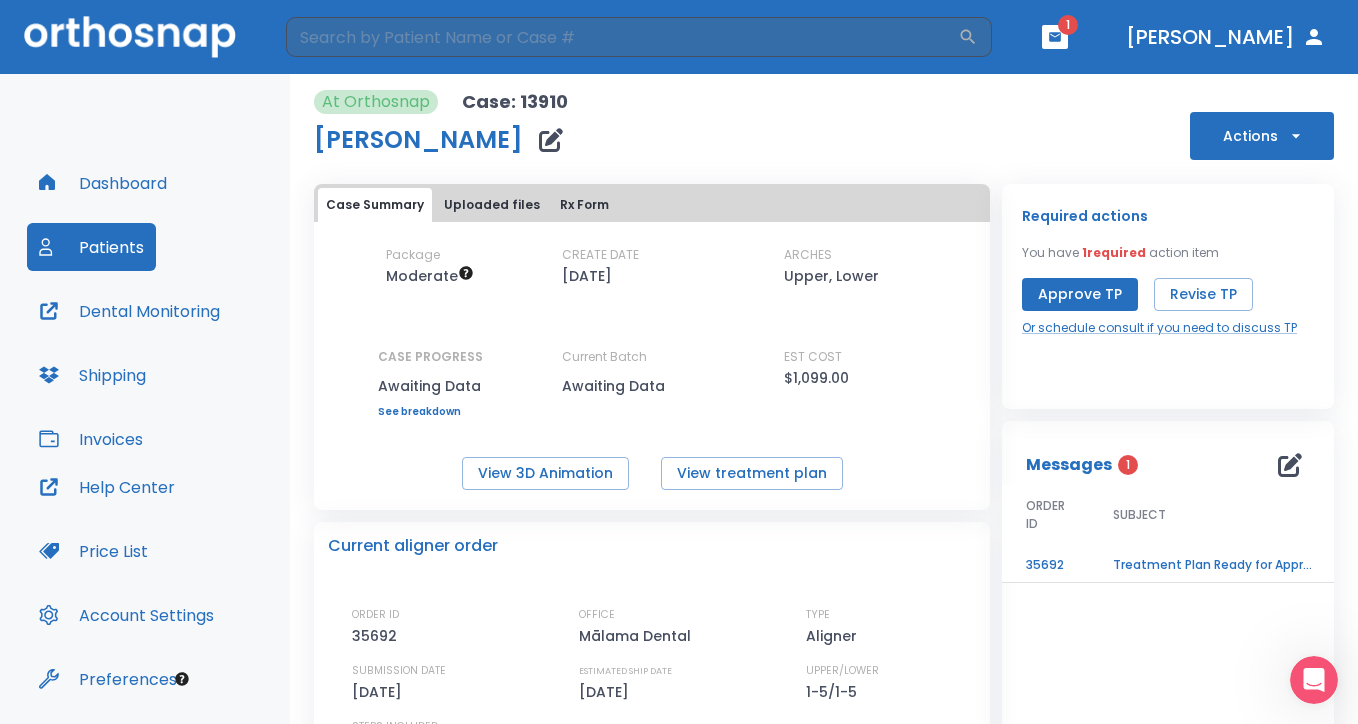 scroll, scrollTop: 0, scrollLeft: 0, axis: both 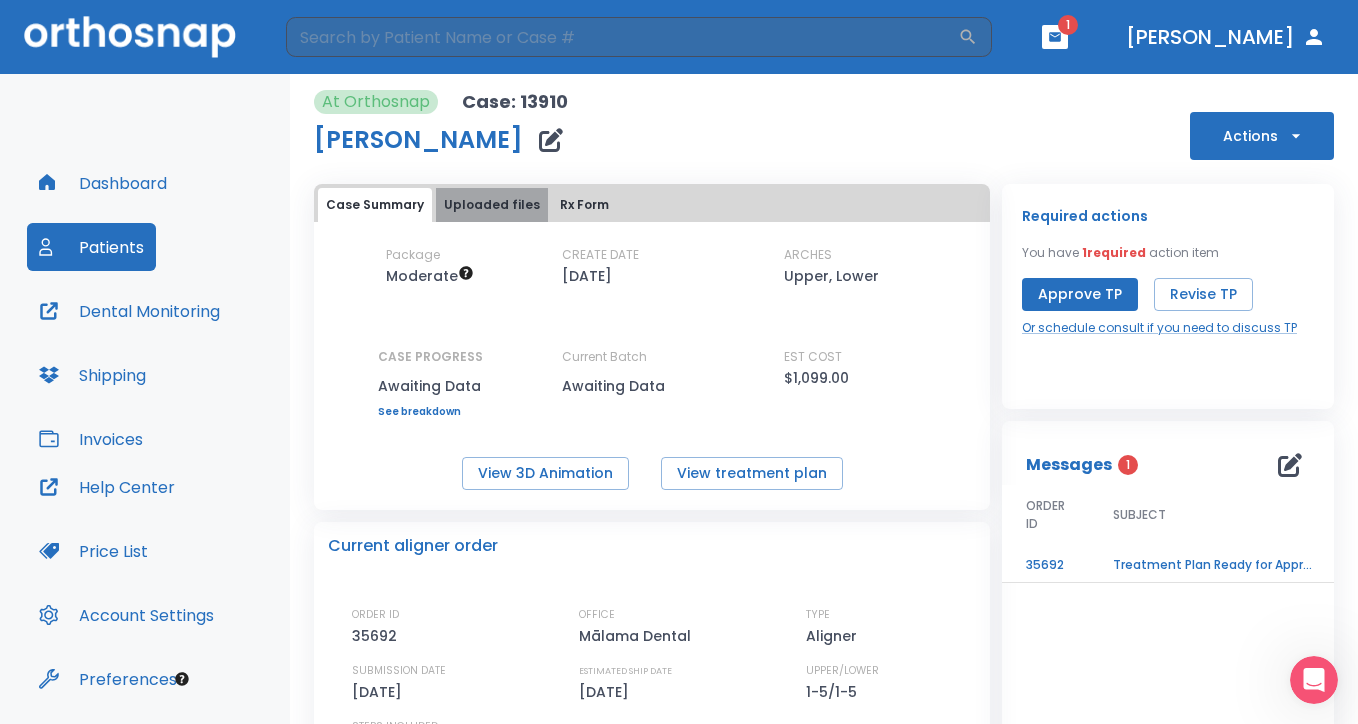 click on "Uploaded files" at bounding box center (492, 205) 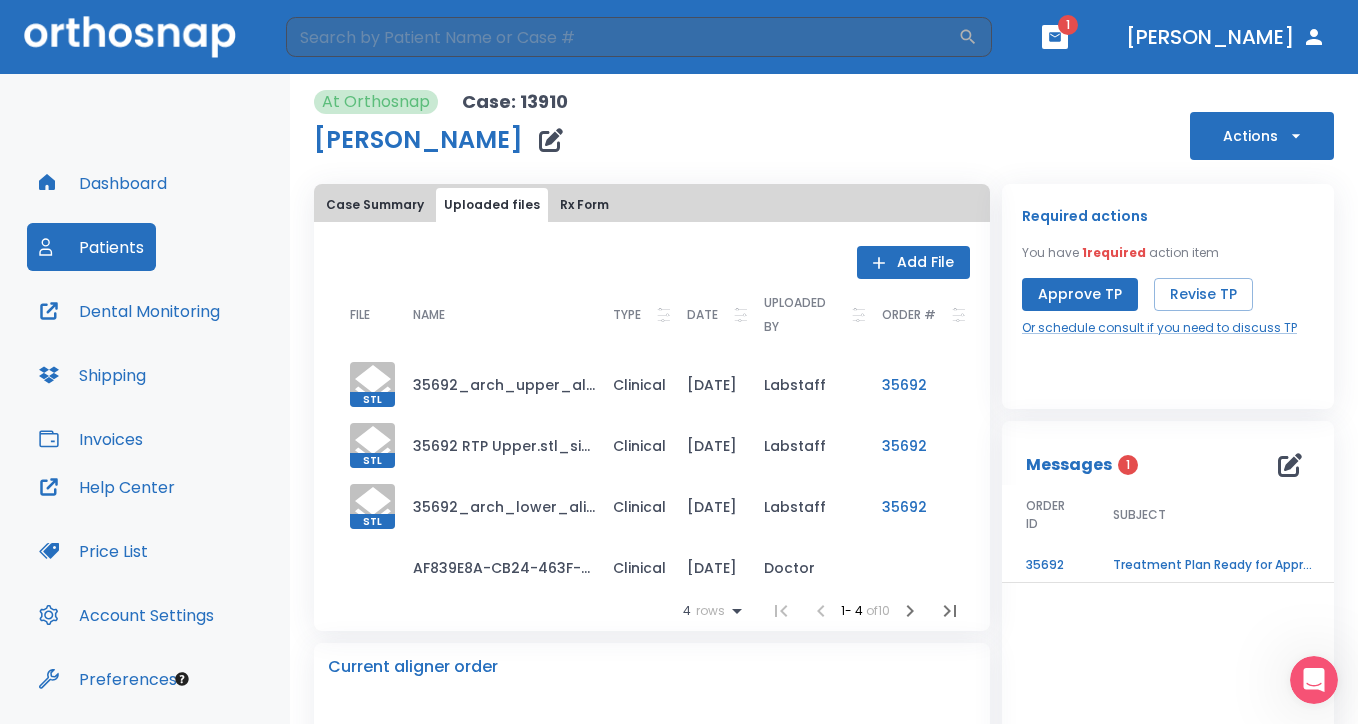 click on "35692_arch_upper_aligned.stl_simplified.stl" at bounding box center (497, 384) 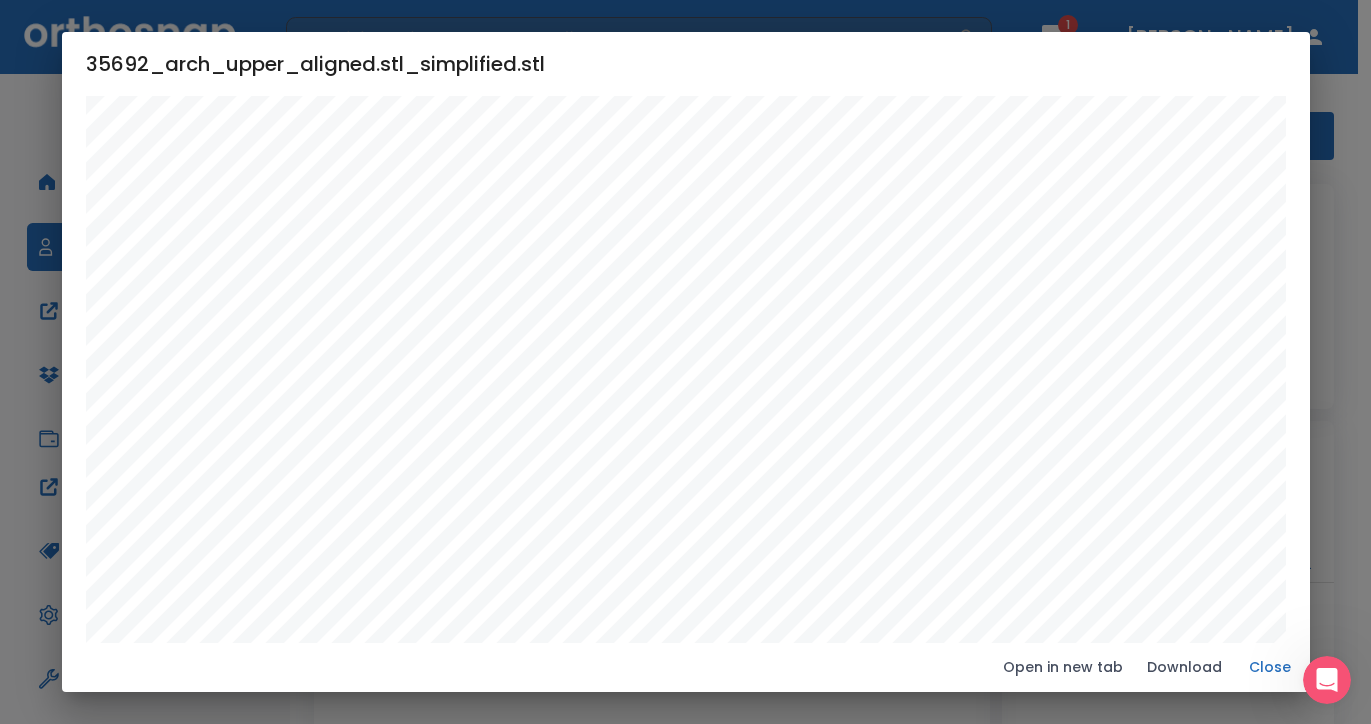 click on "Close" at bounding box center (1270, 667) 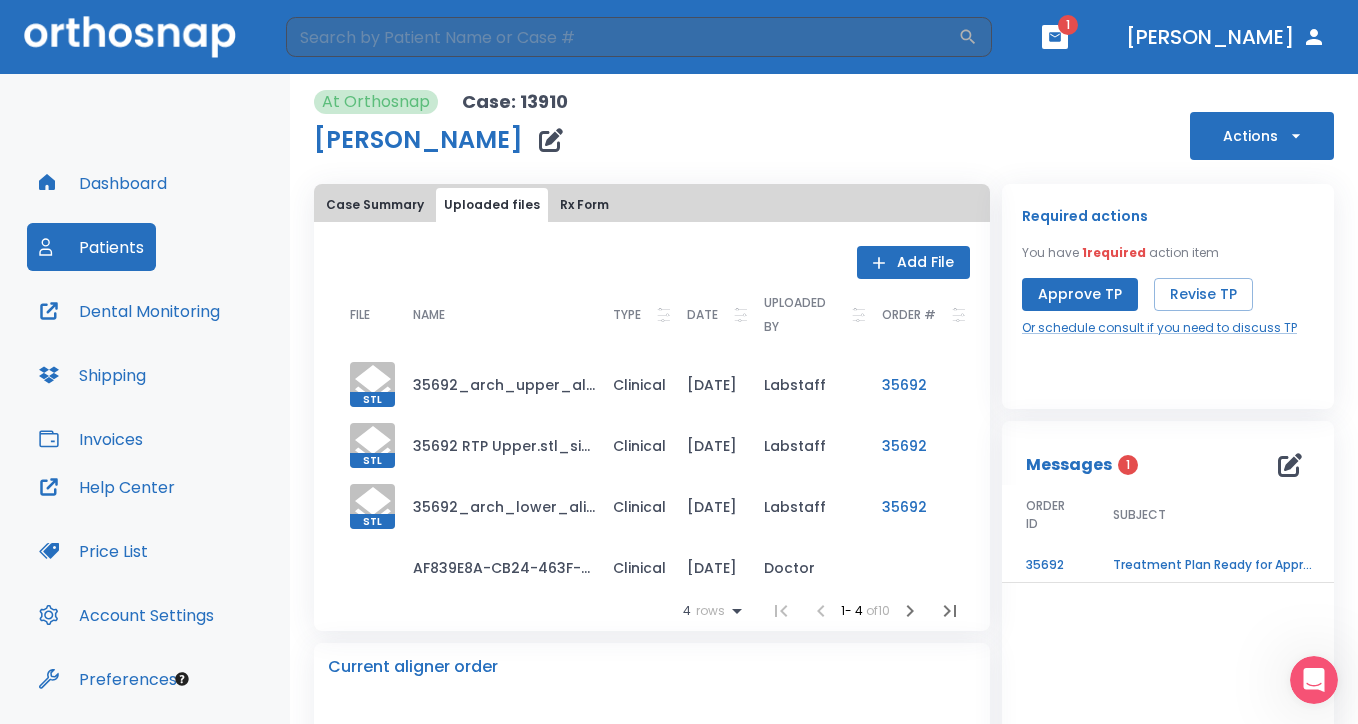 click on "35692 RTP Upper.stl_simplified.stl" at bounding box center (497, 445) 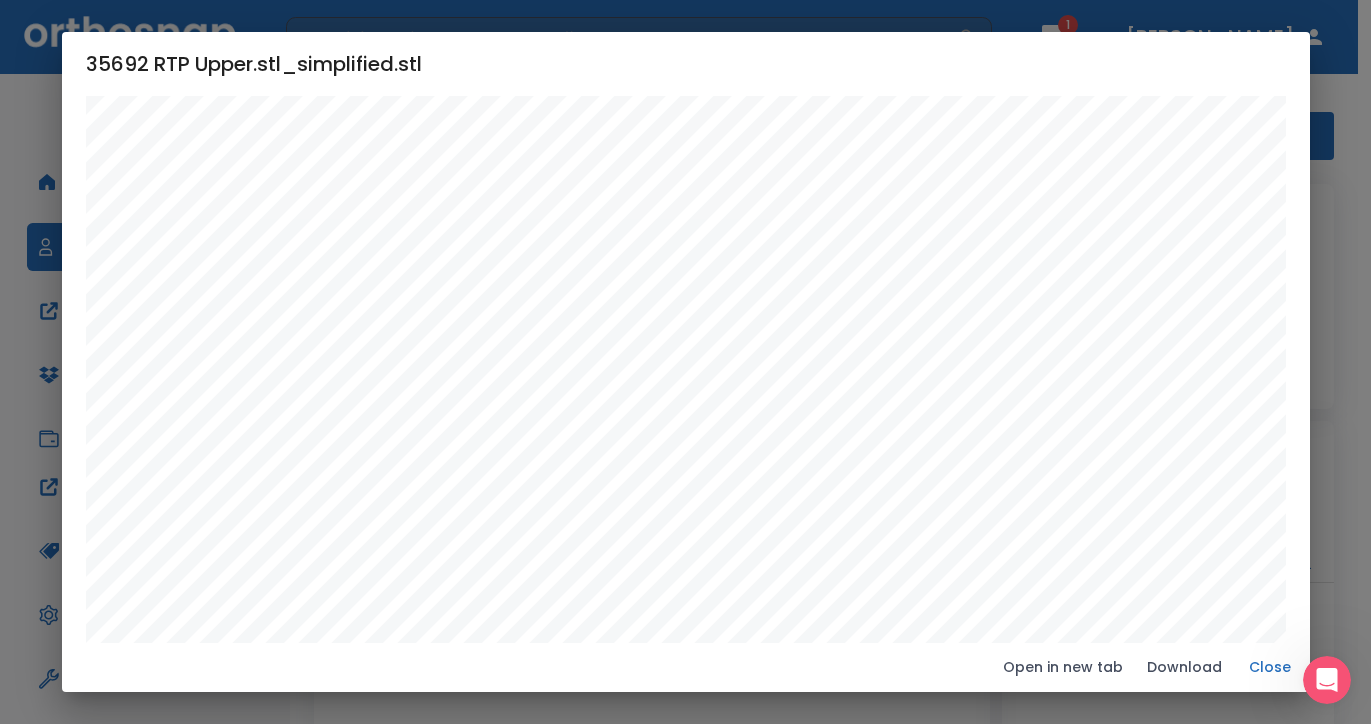 click on "Close" at bounding box center [1270, 667] 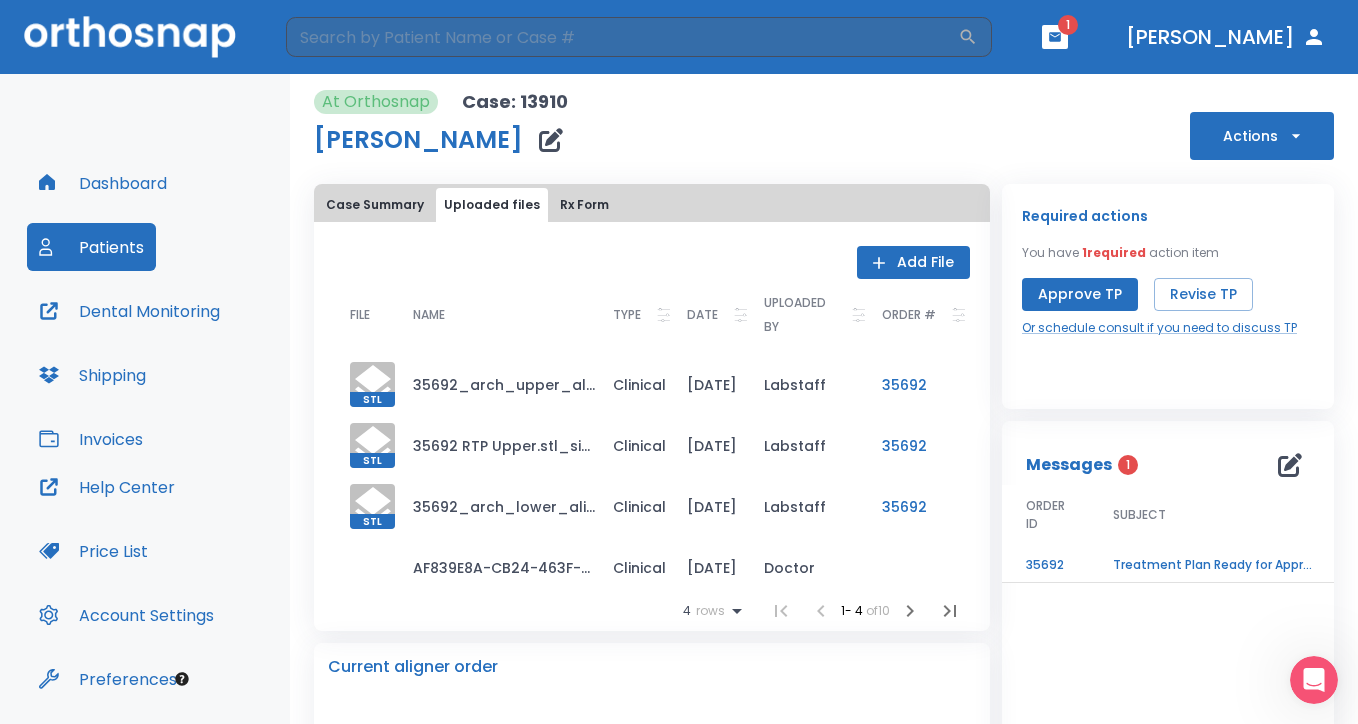 click on "35692_arch_lower_aligned.stl_simplified.stl" at bounding box center (497, 506) 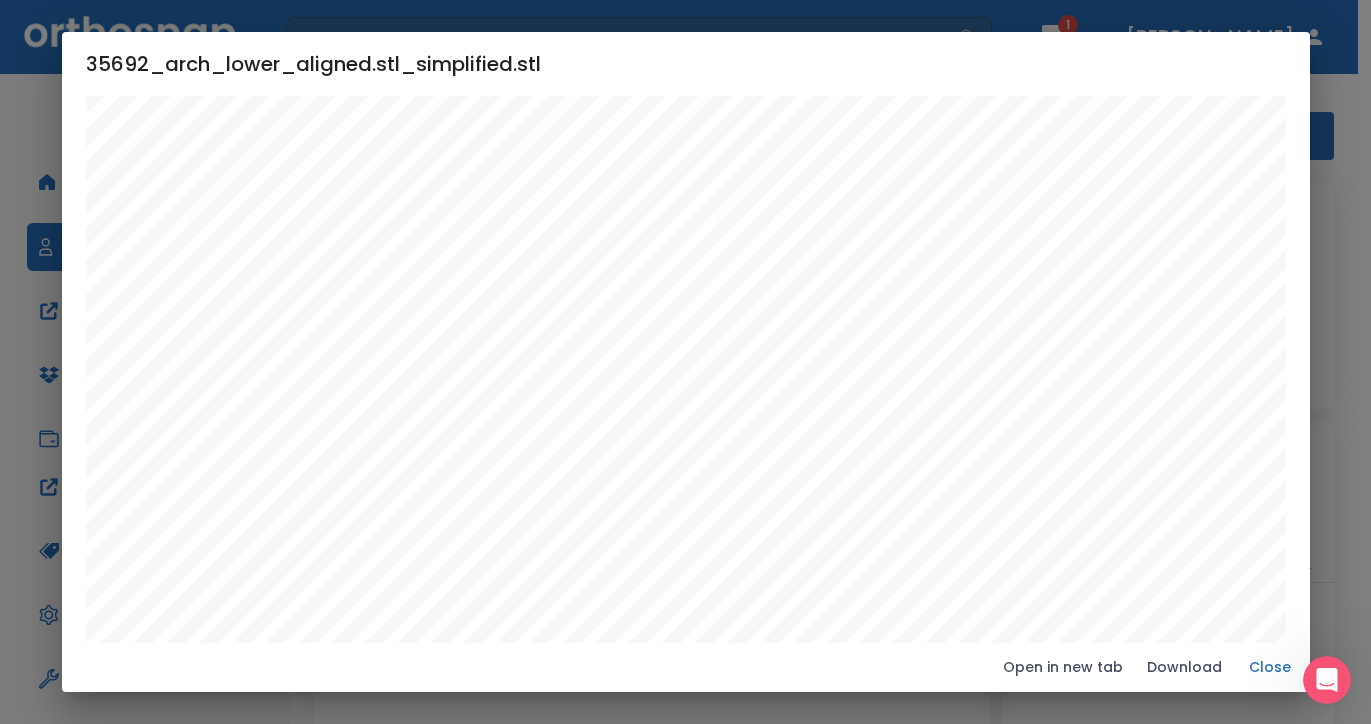 click on "Close" at bounding box center [1270, 667] 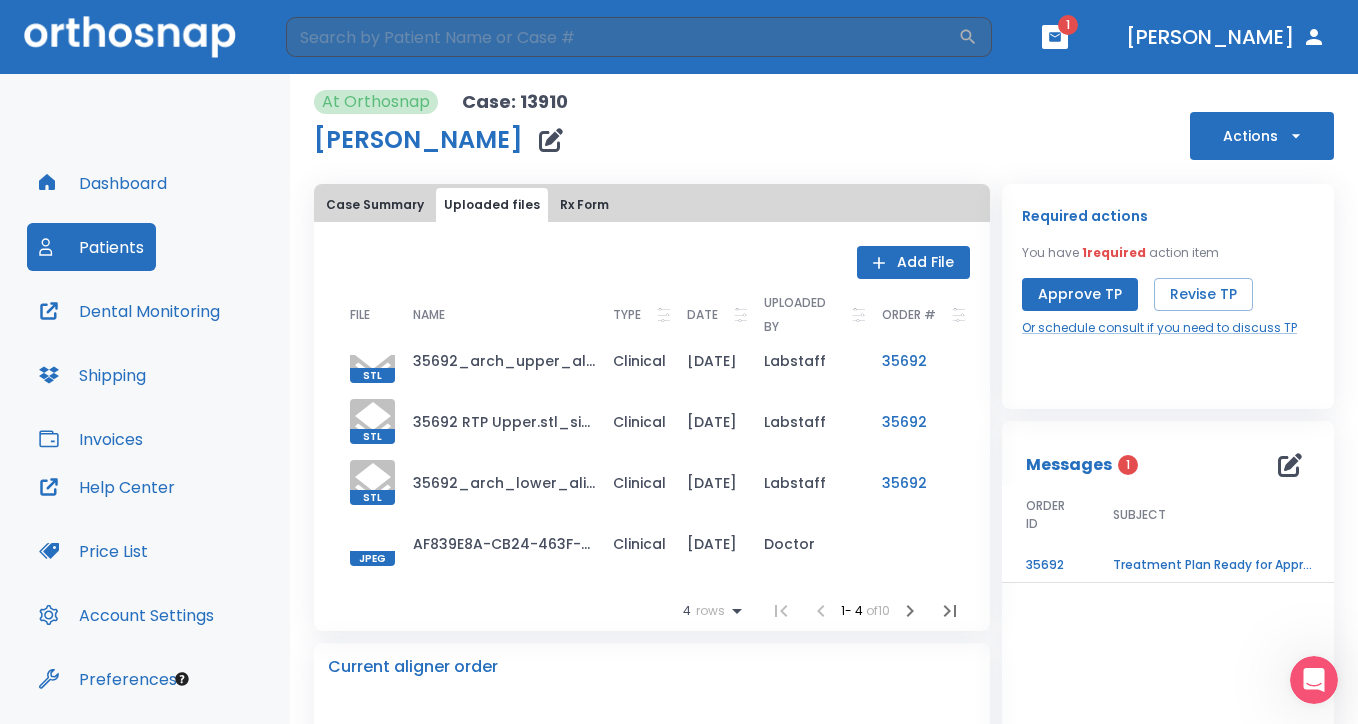 scroll, scrollTop: 40, scrollLeft: 0, axis: vertical 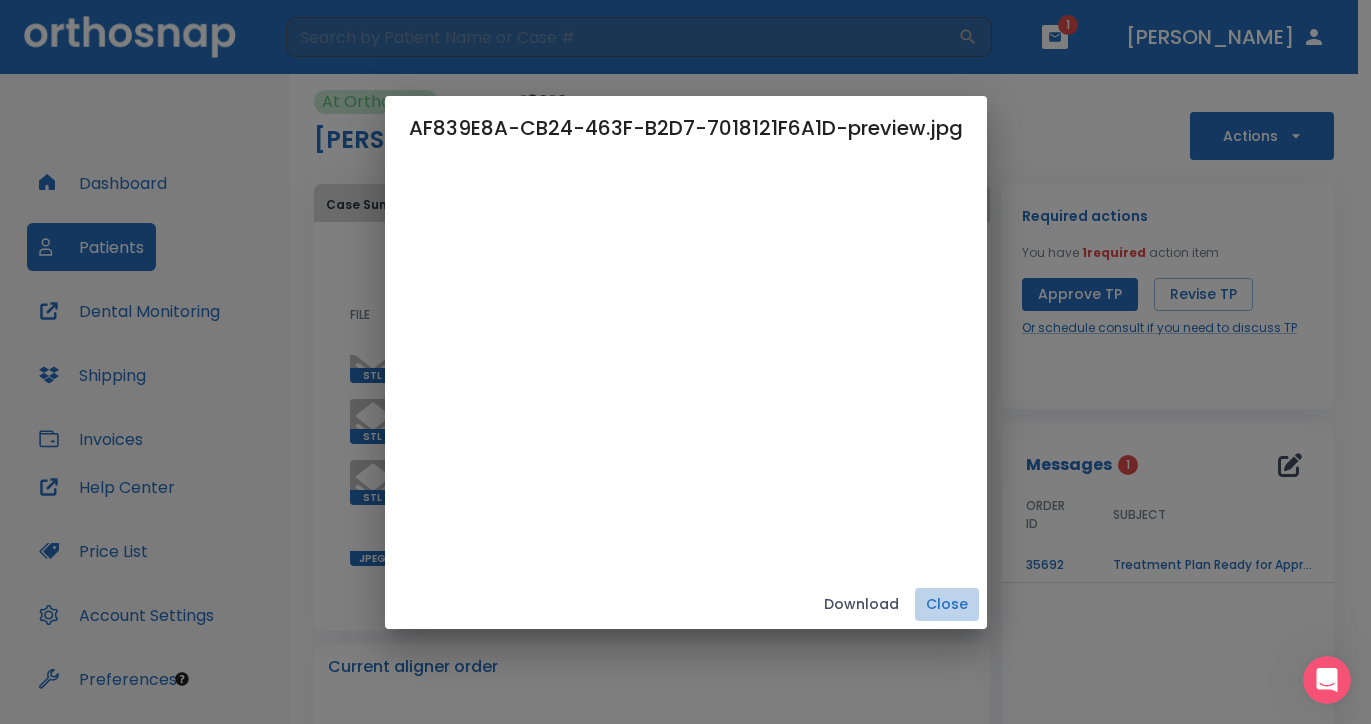 click on "Close" at bounding box center (947, 604) 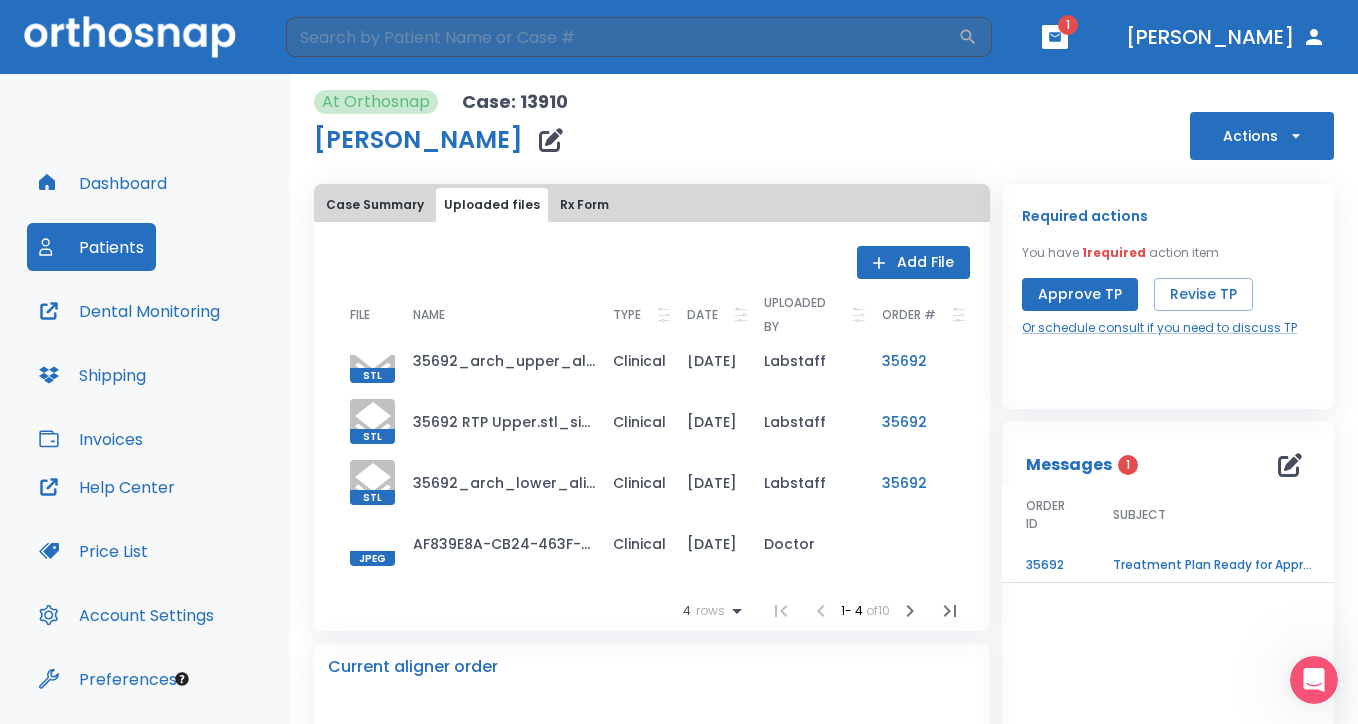scroll, scrollTop: 0, scrollLeft: 0, axis: both 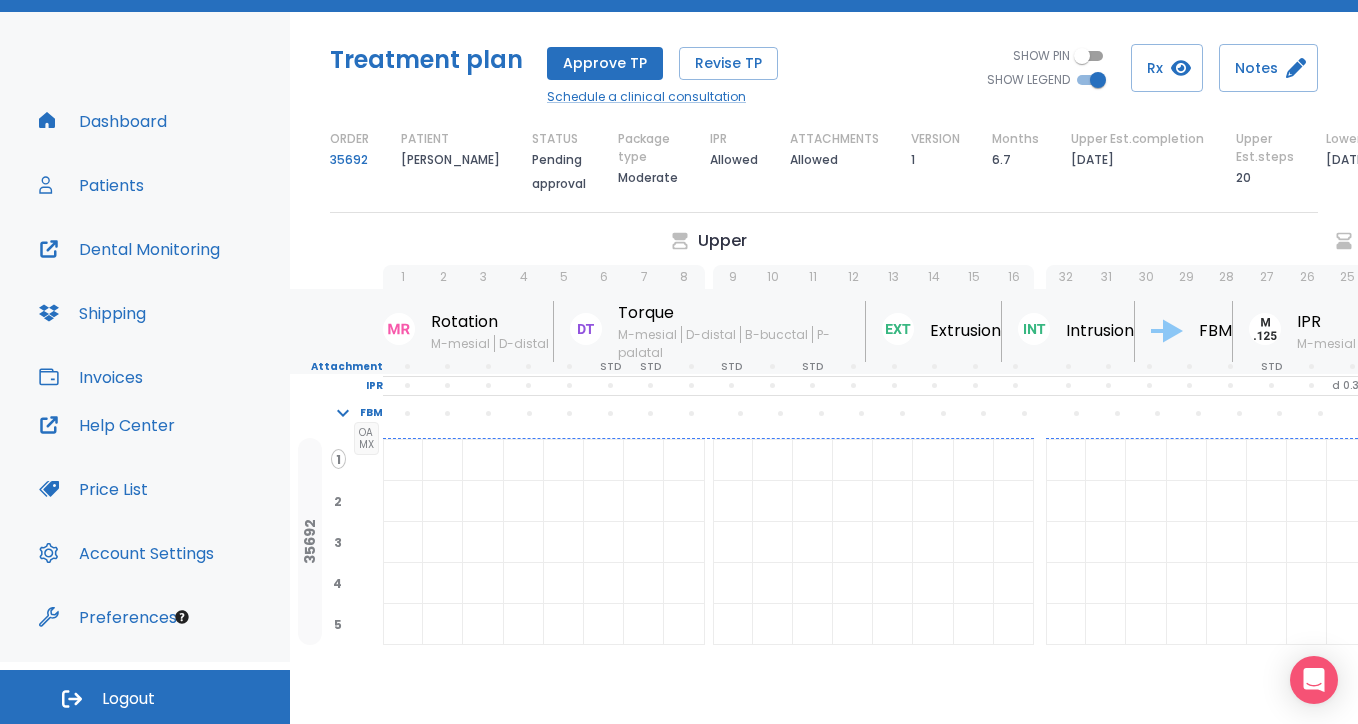 click on "Patients" at bounding box center [91, 185] 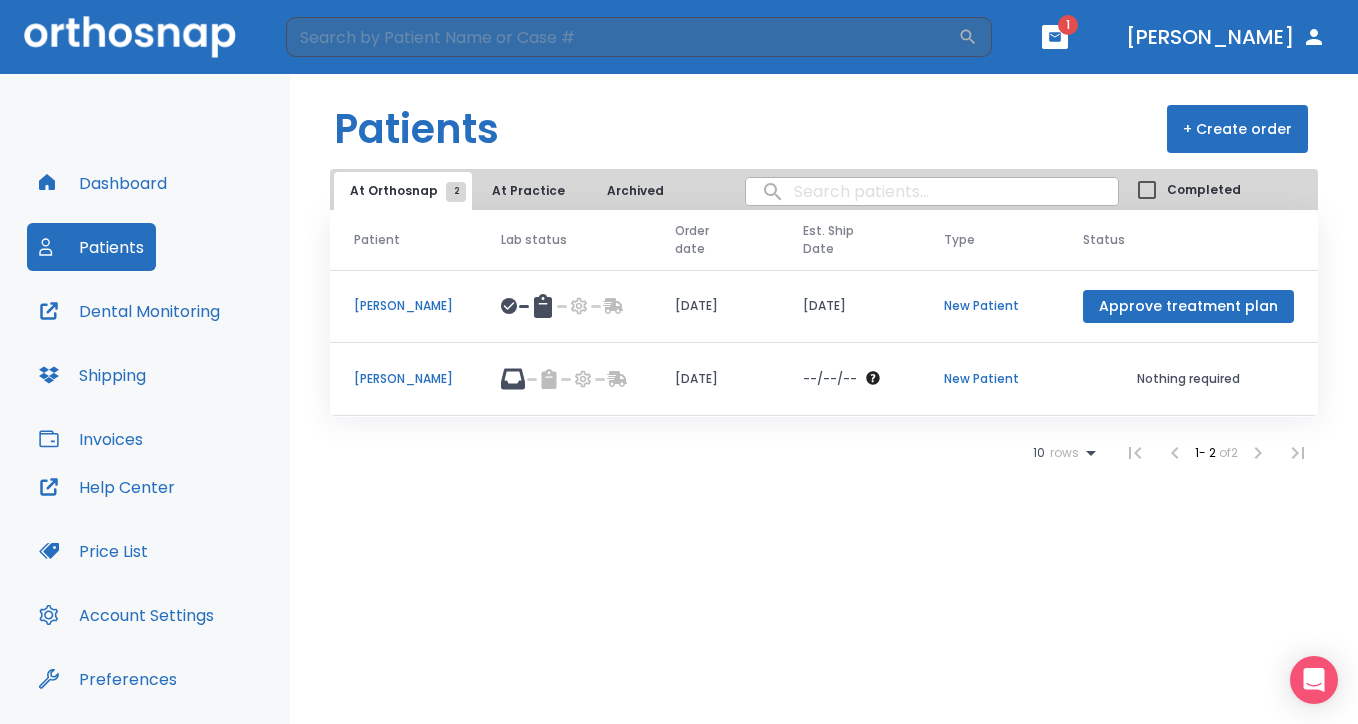 scroll, scrollTop: 0, scrollLeft: 0, axis: both 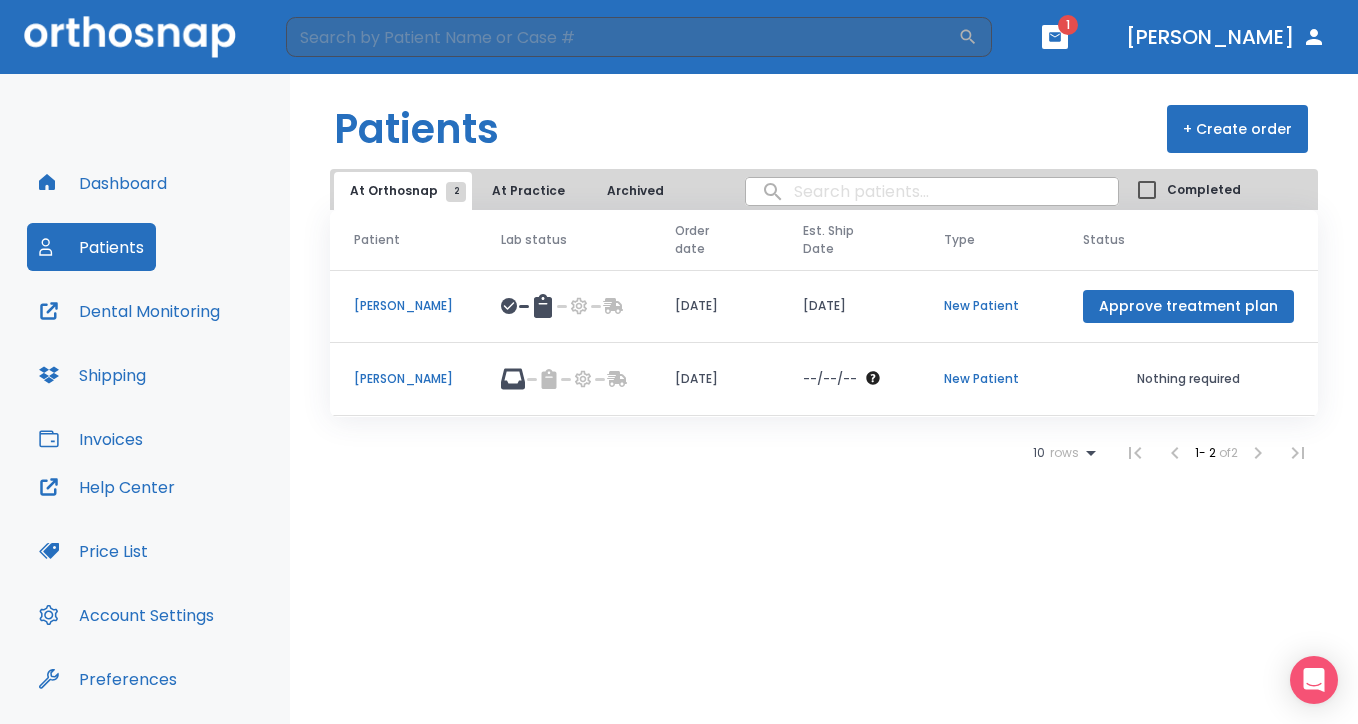 click 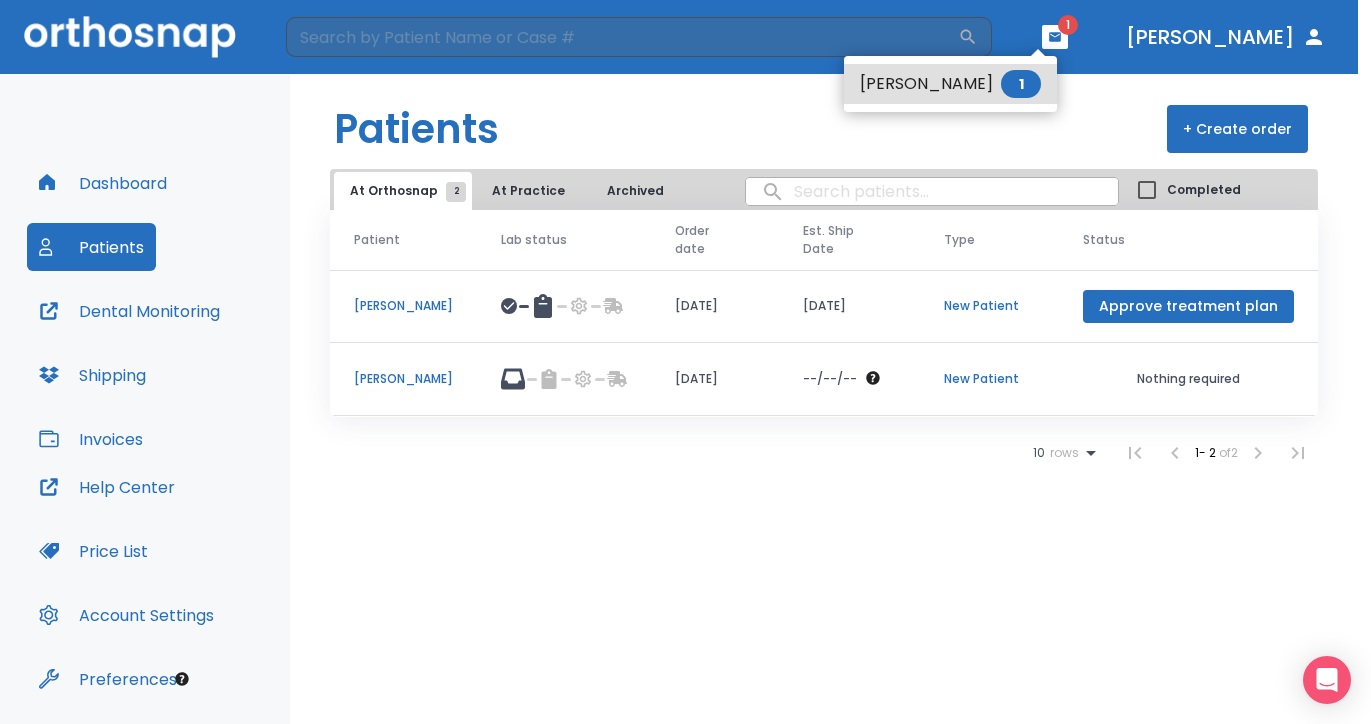 click on "Melody Kilcommons 1" at bounding box center (950, 84) 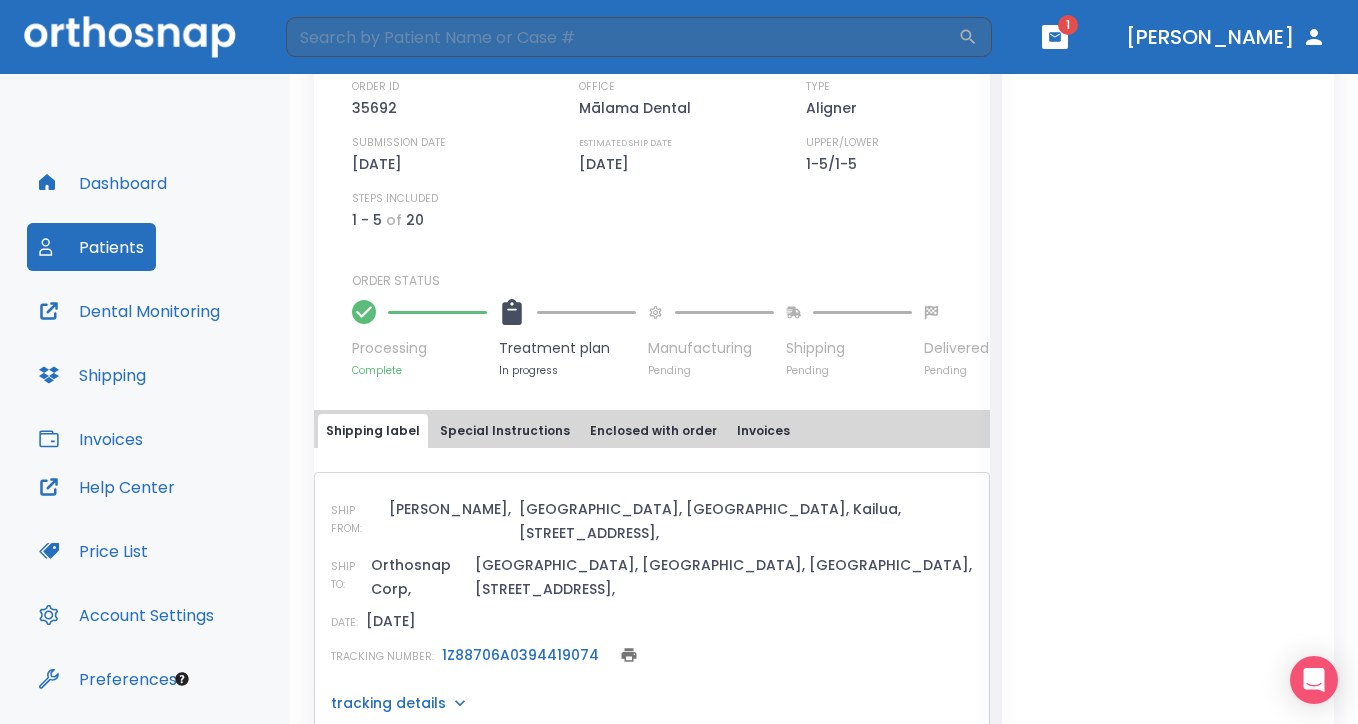 scroll, scrollTop: 527, scrollLeft: 0, axis: vertical 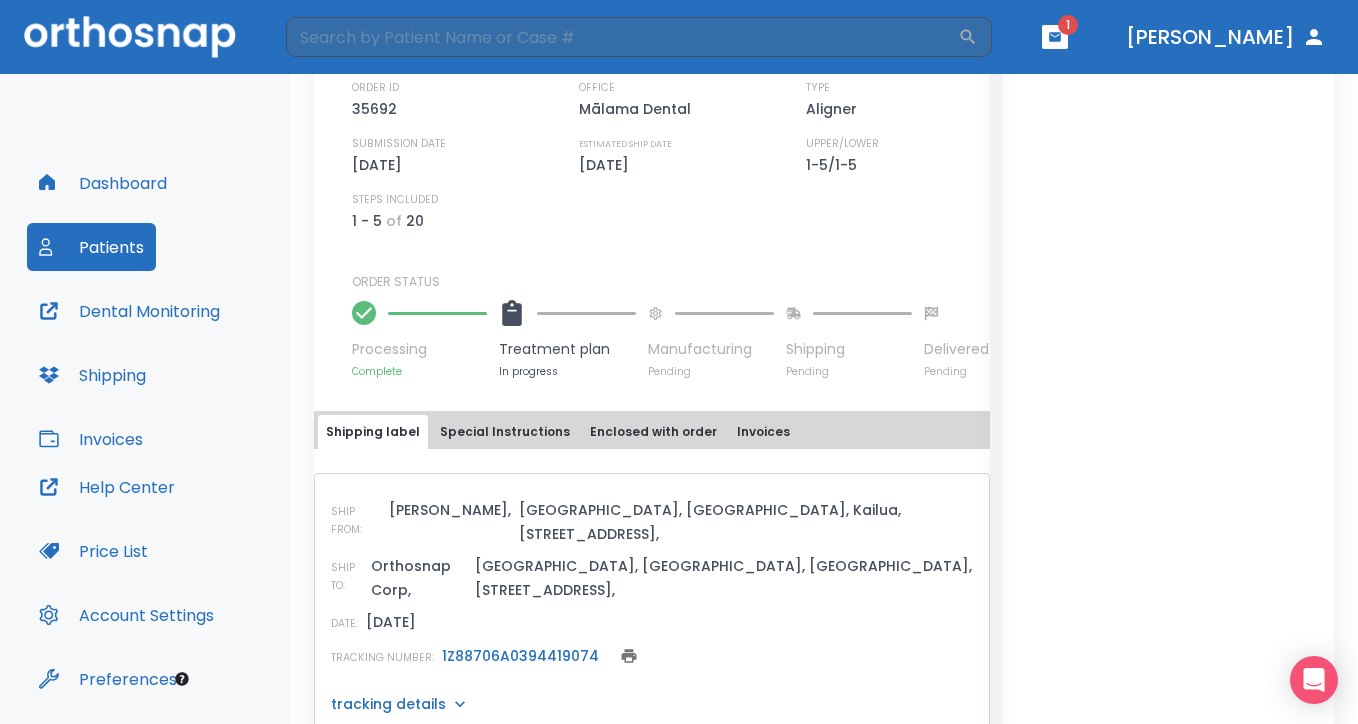 click on "Special Instructions" at bounding box center (505, 432) 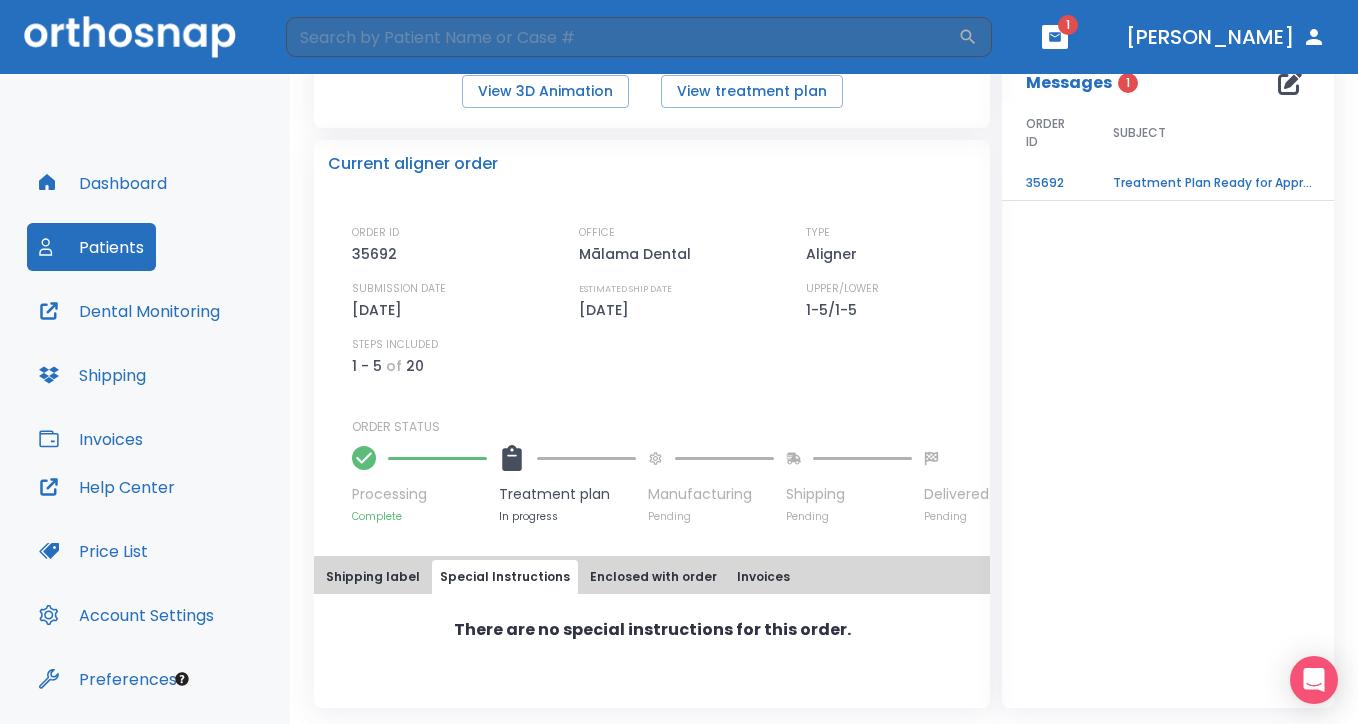 scroll, scrollTop: 381, scrollLeft: 0, axis: vertical 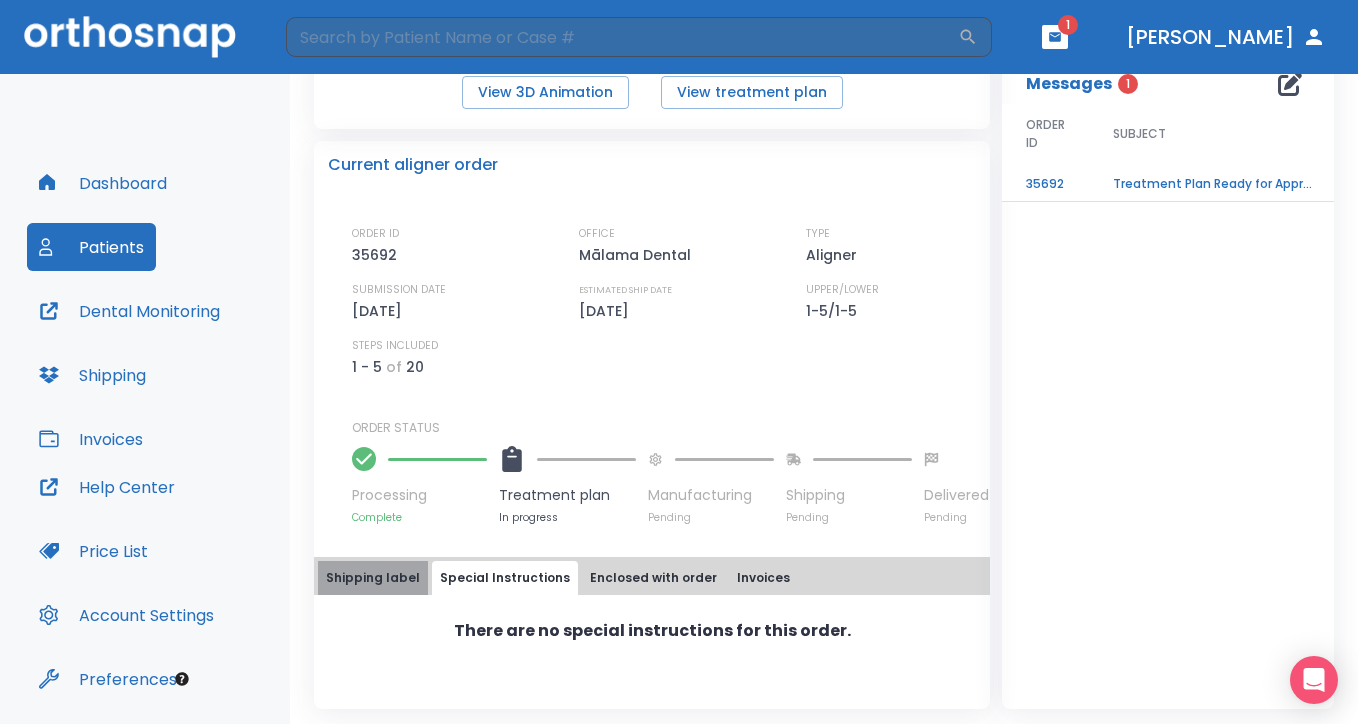 click on "Shipping label" at bounding box center [373, 578] 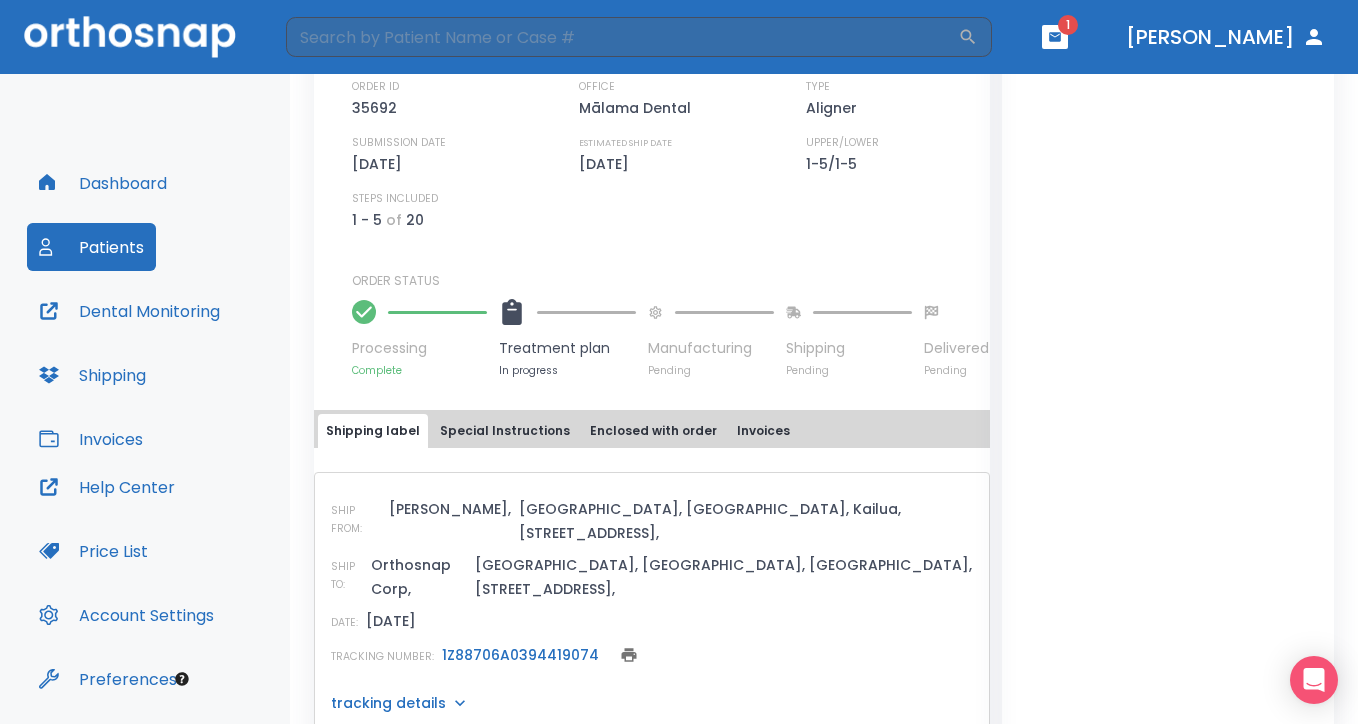 scroll, scrollTop: 527, scrollLeft: 0, axis: vertical 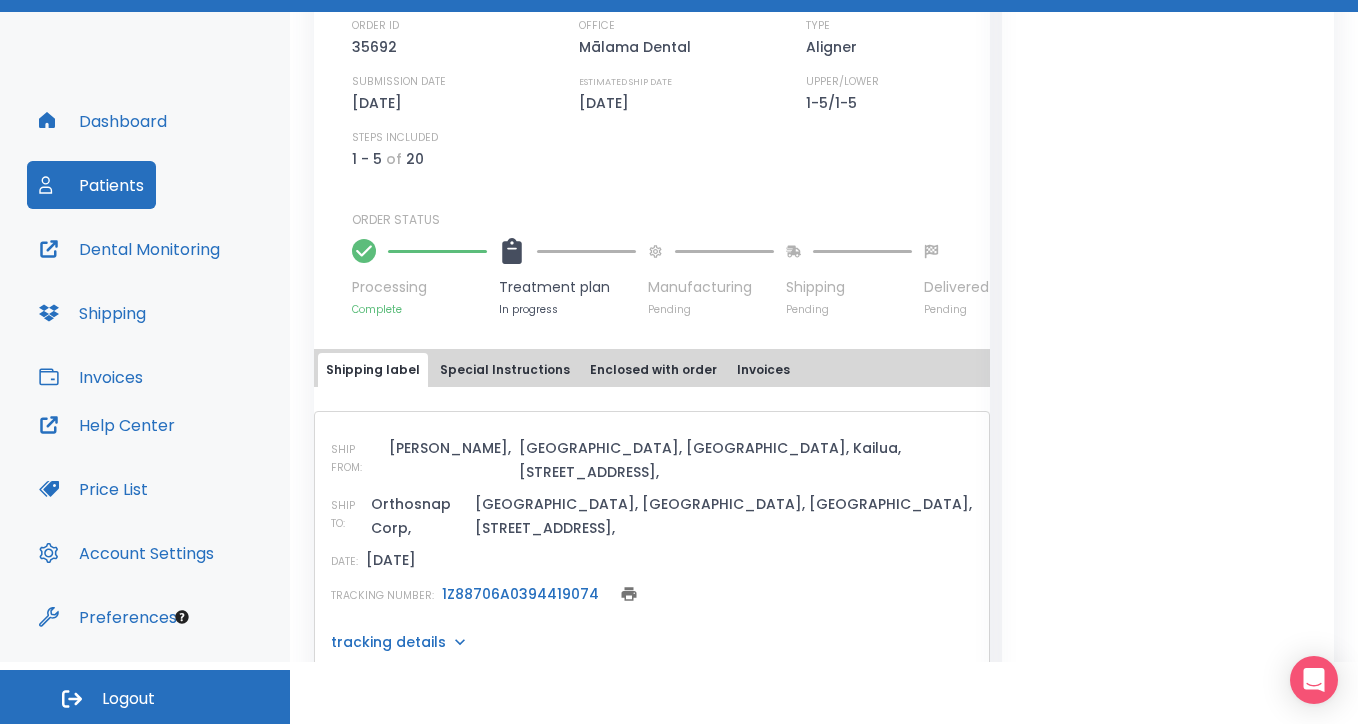 click on "Special Instructions" at bounding box center [505, 370] 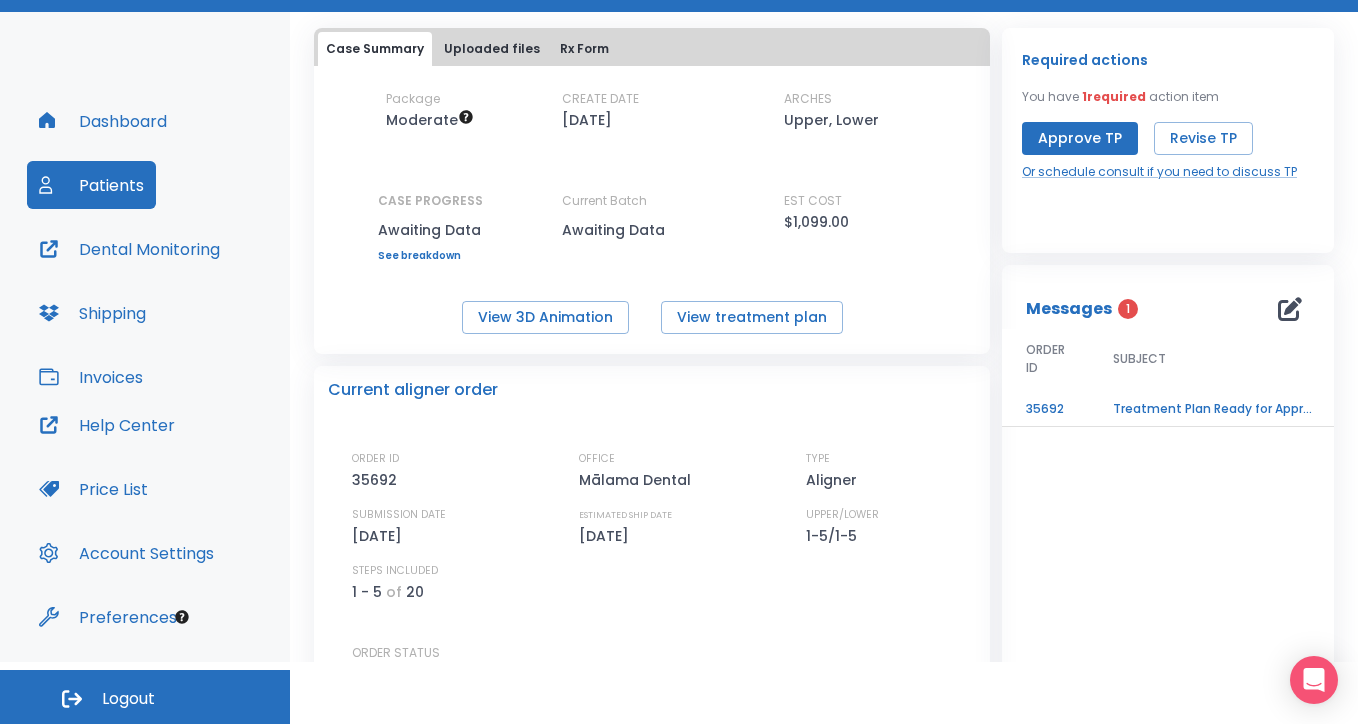 scroll, scrollTop: 93, scrollLeft: 0, axis: vertical 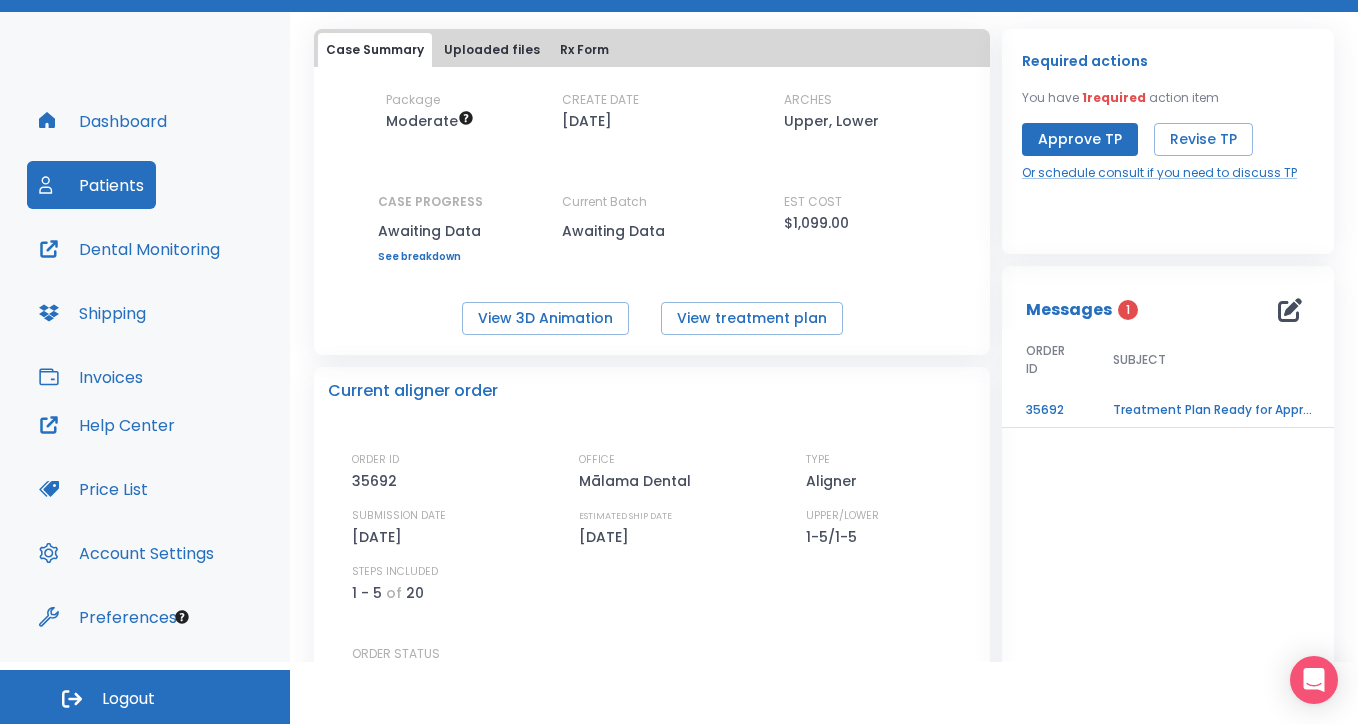 click on "See breakdown" at bounding box center (430, 257) 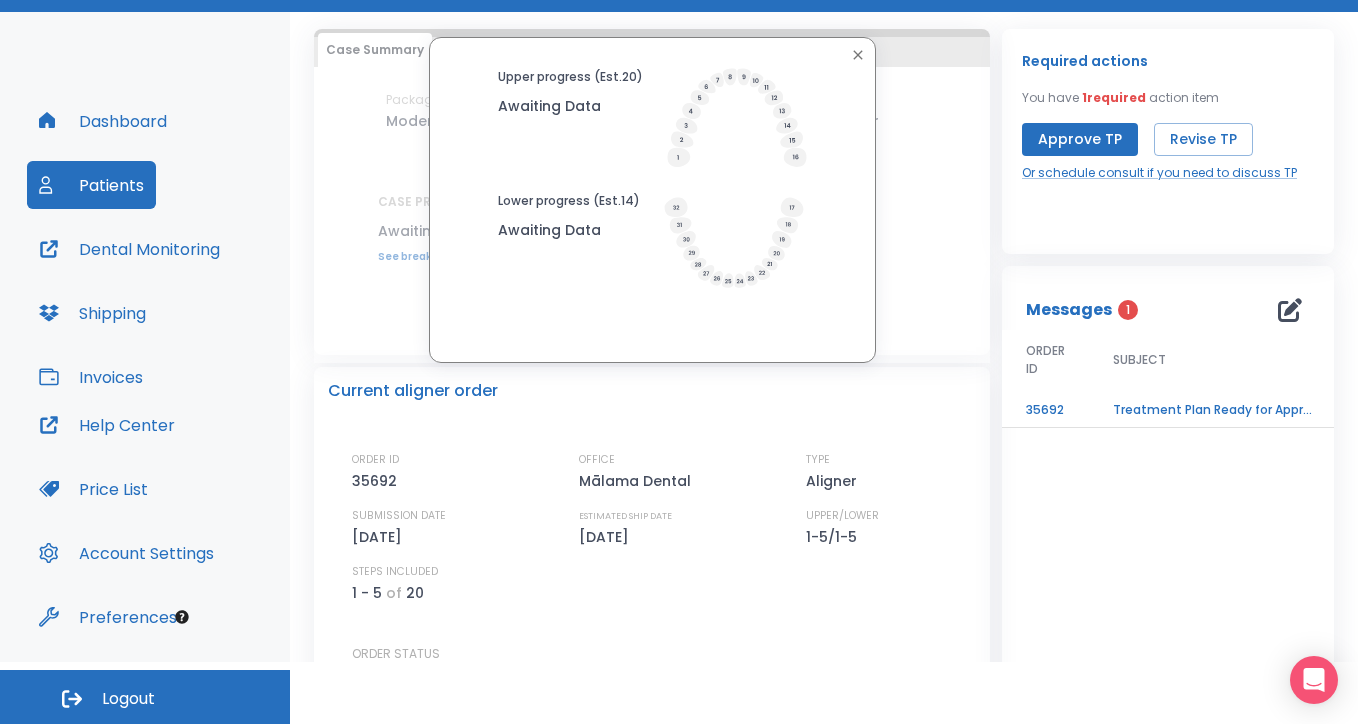 click on "Current aligner order ORDER ID 35692 OFFICE Mālama Dental TYPE Aligner SUBMISSION DATE 07/03/25 ESTIMATED SHIP DATE 07/30/25 UPPER/LOWER 1-5/1-5 STEPS INCLUDED 1 - 5 of 20 ORDER STATUS Processing Complete Treatment plan In progress Manufacturing Pending Shipping Pending Delivered Pending" at bounding box center (652, 559) 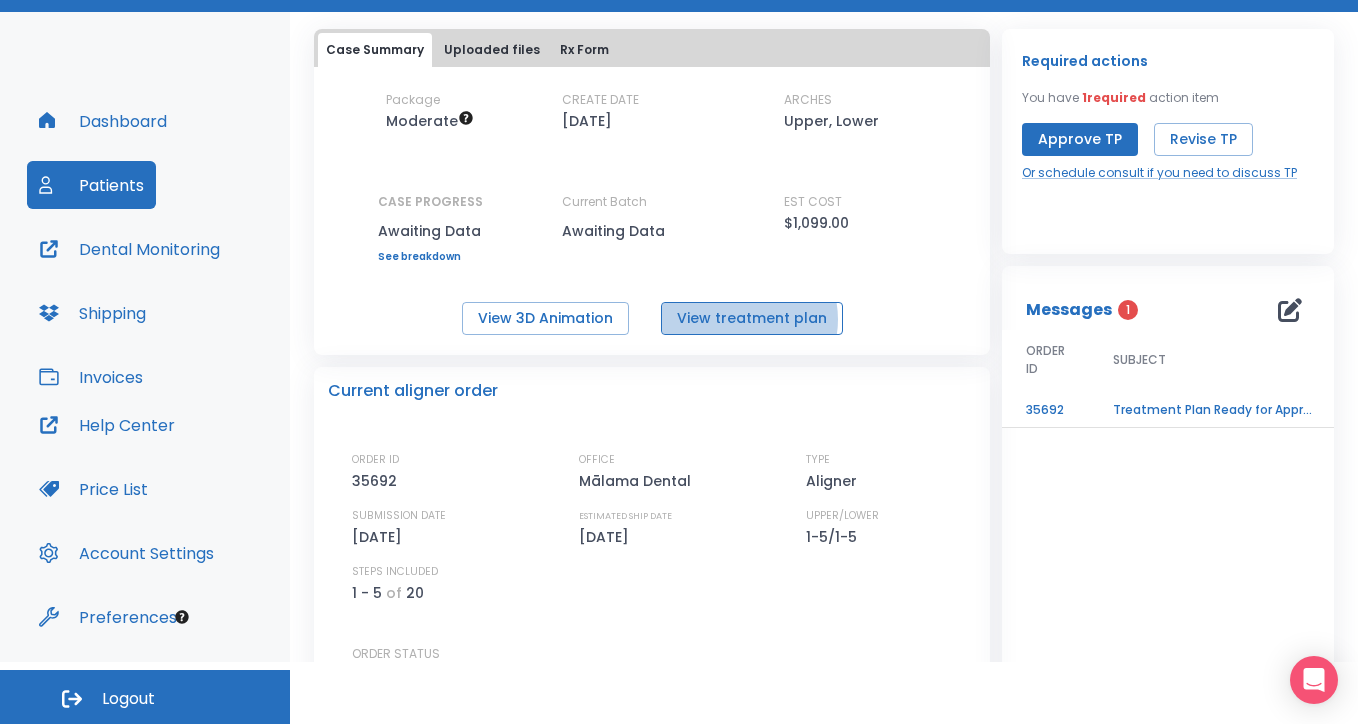 click on "View treatment plan" at bounding box center [752, 318] 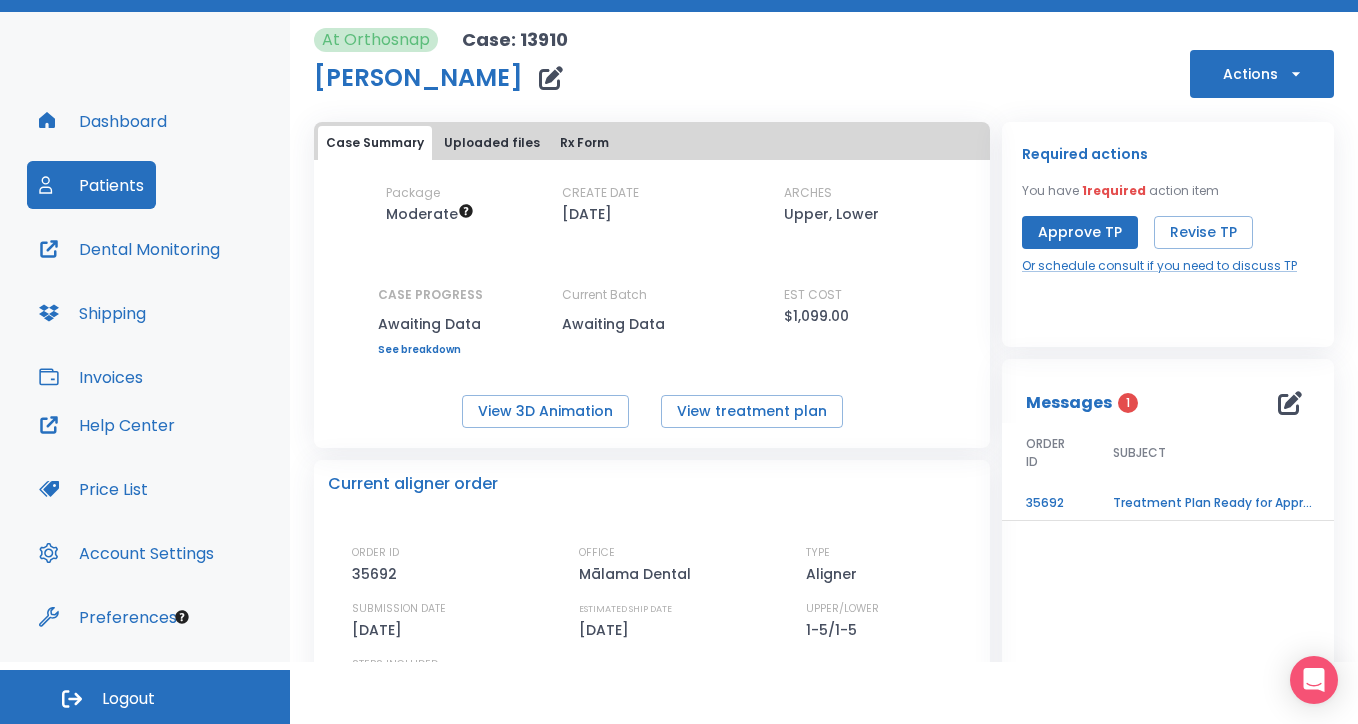 scroll, scrollTop: 0, scrollLeft: 0, axis: both 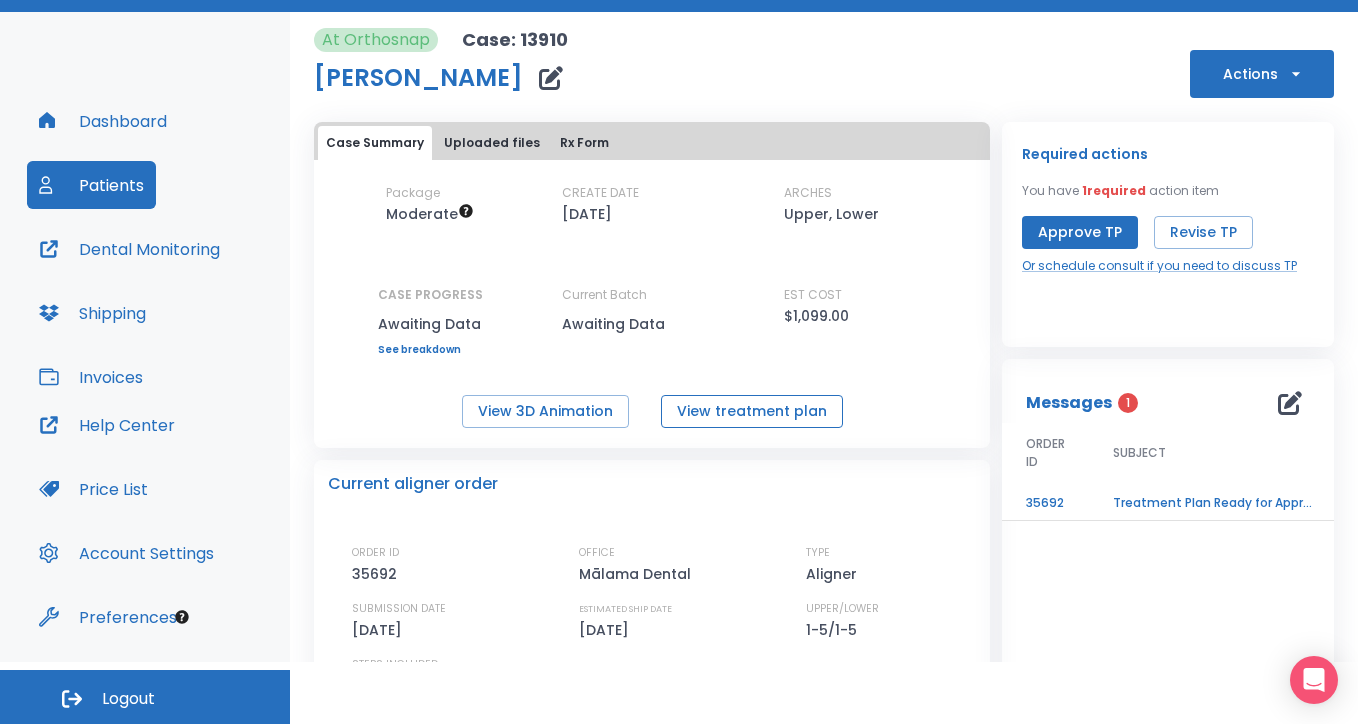 click on "View treatment plan" at bounding box center [752, 411] 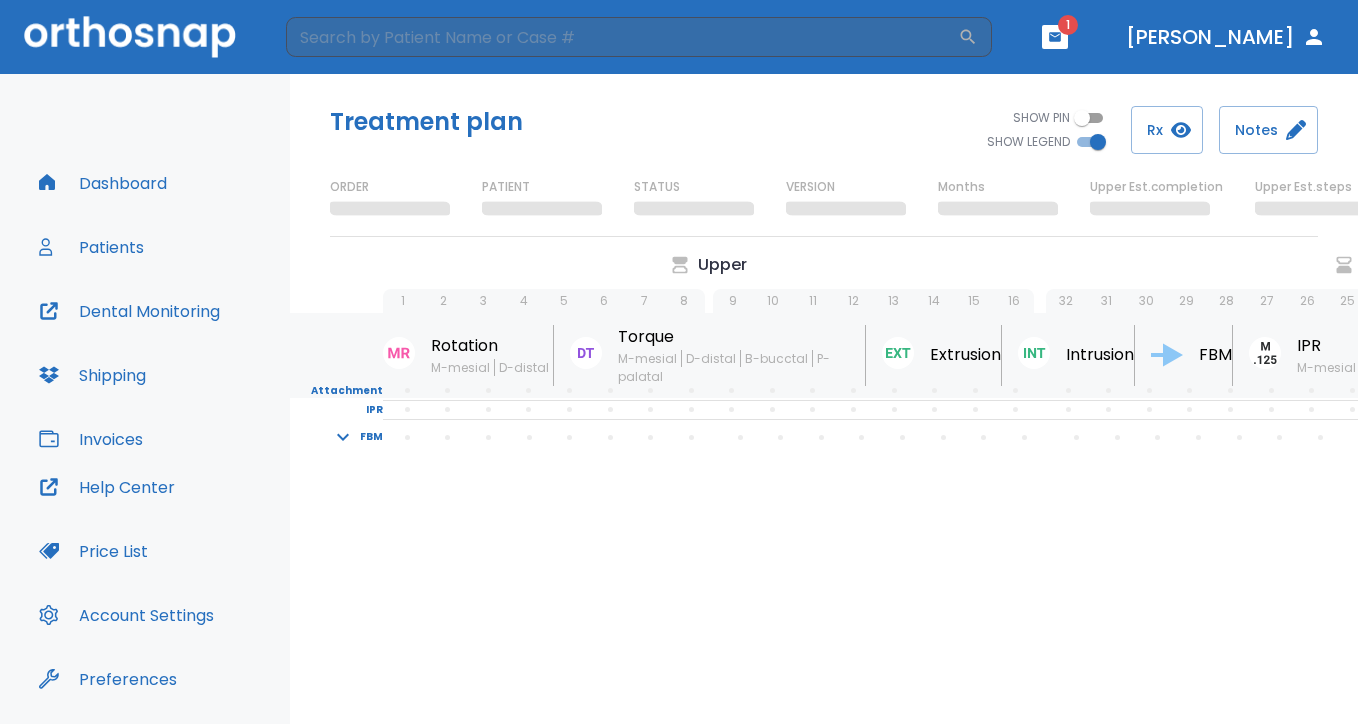 scroll, scrollTop: 0, scrollLeft: 0, axis: both 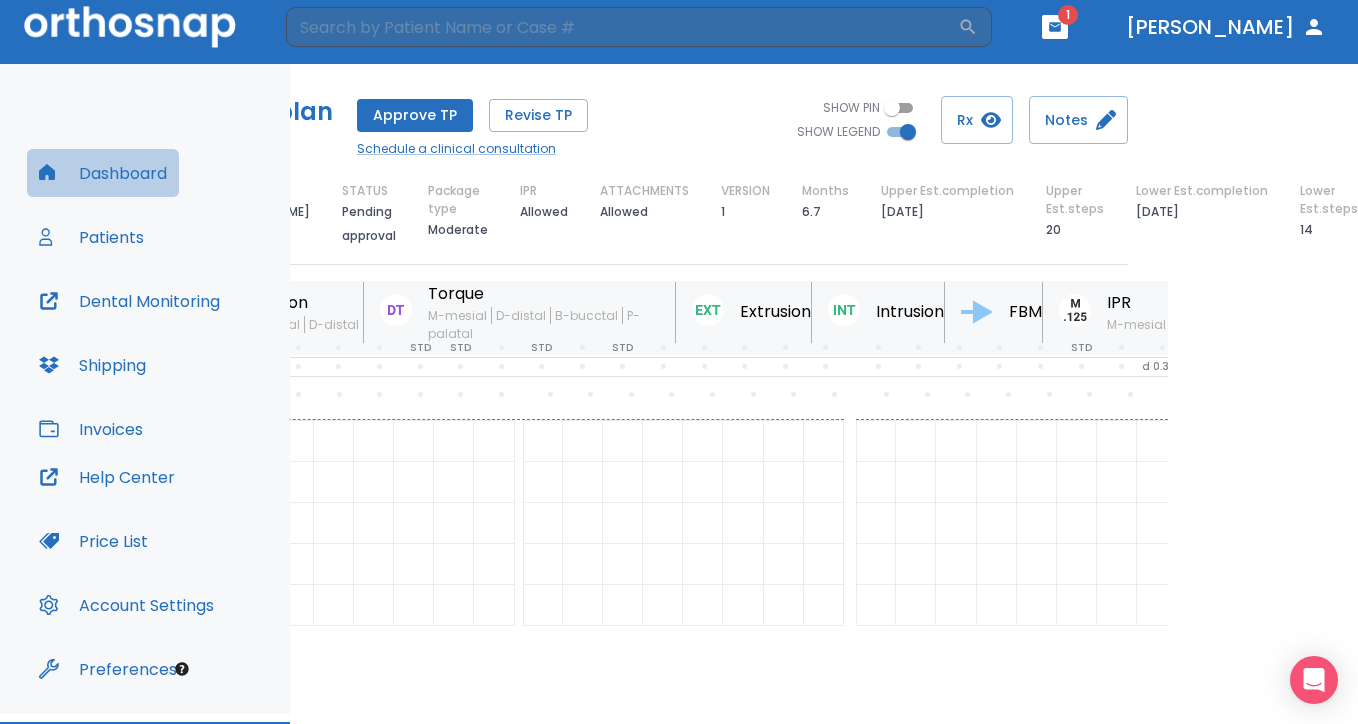 click on "Dashboard" at bounding box center [103, 173] 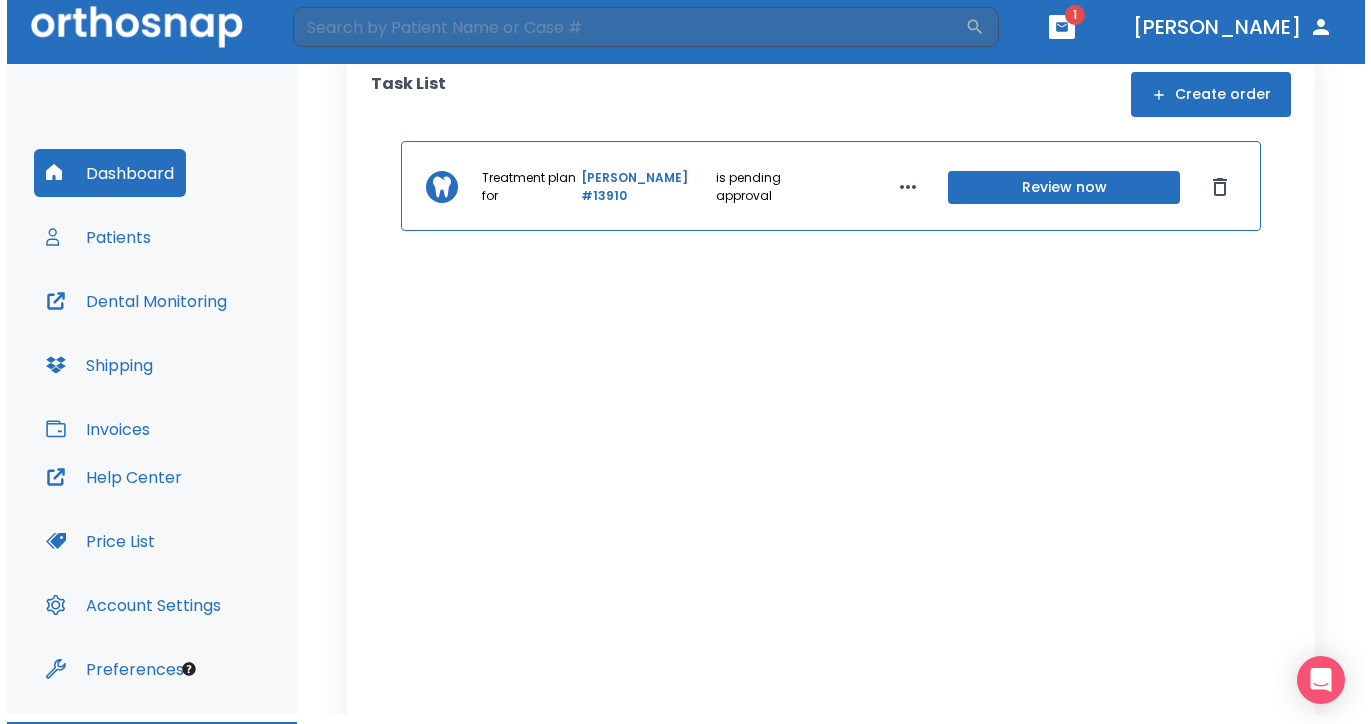 scroll, scrollTop: 49, scrollLeft: 0, axis: vertical 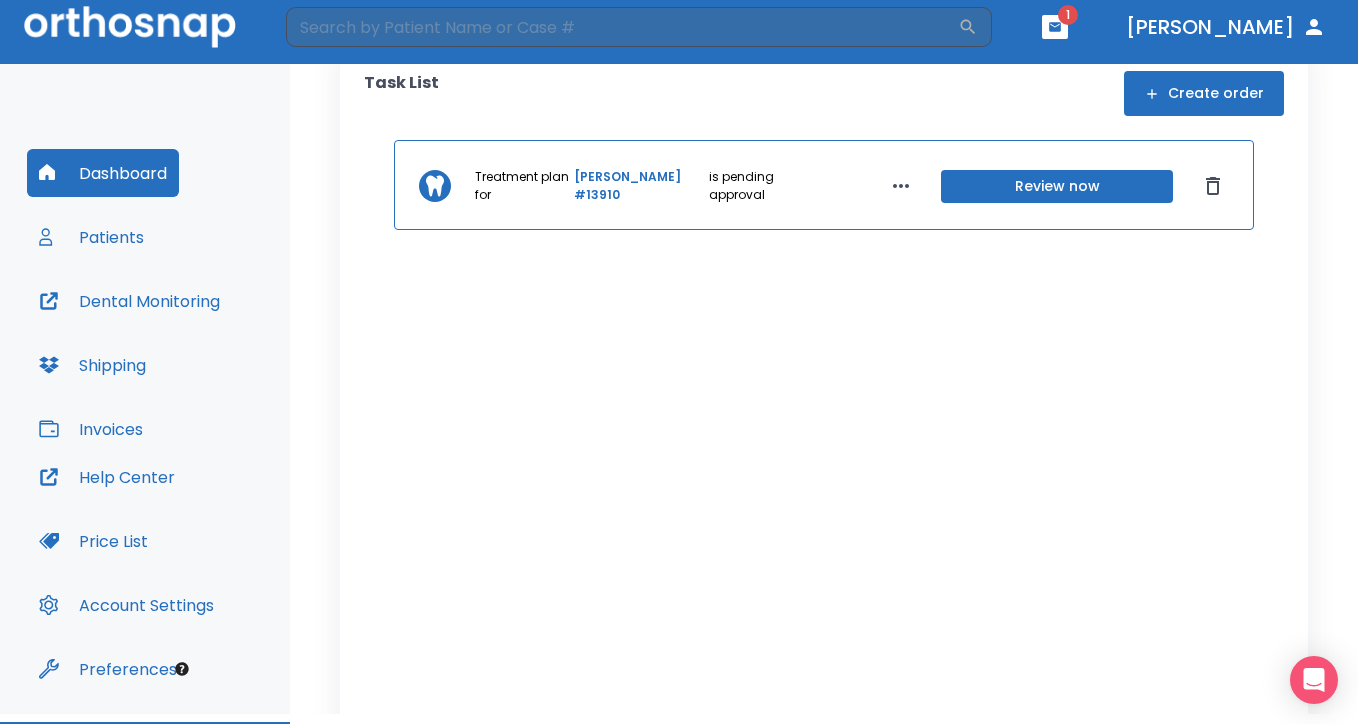 click on "1" at bounding box center (1068, 15) 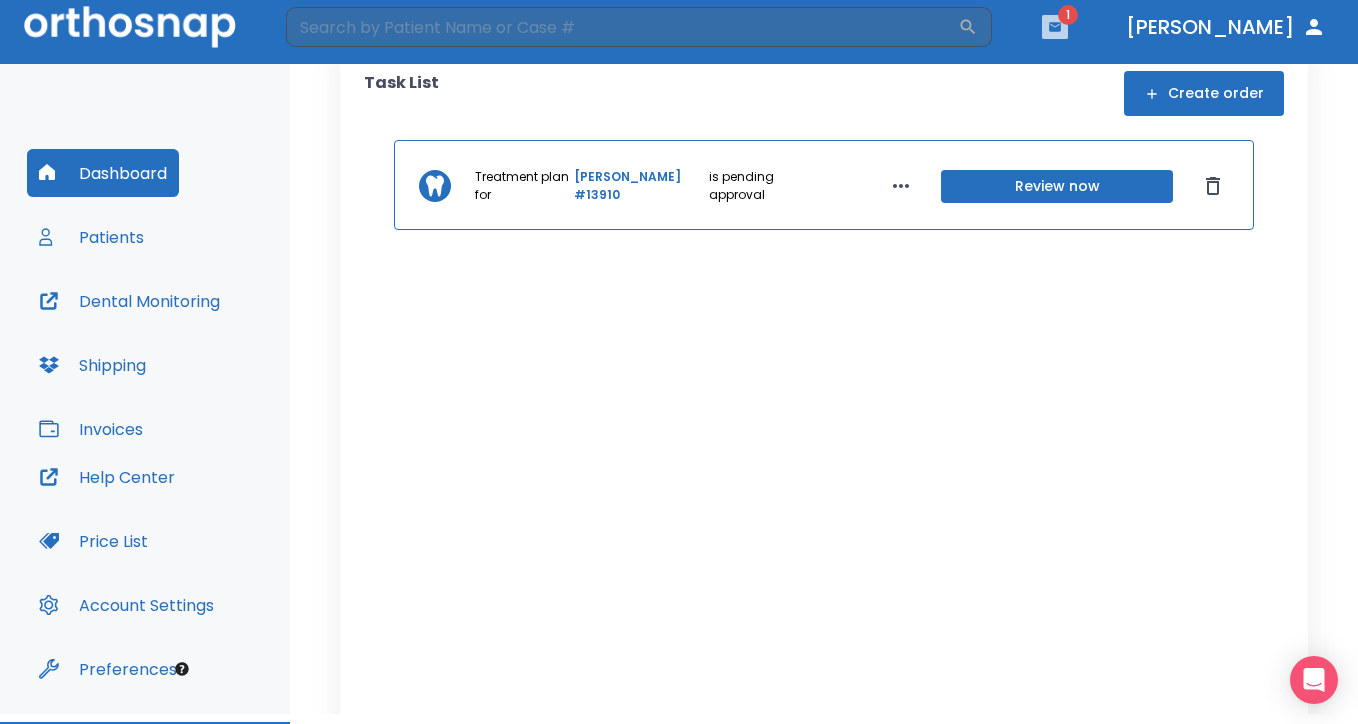 click 